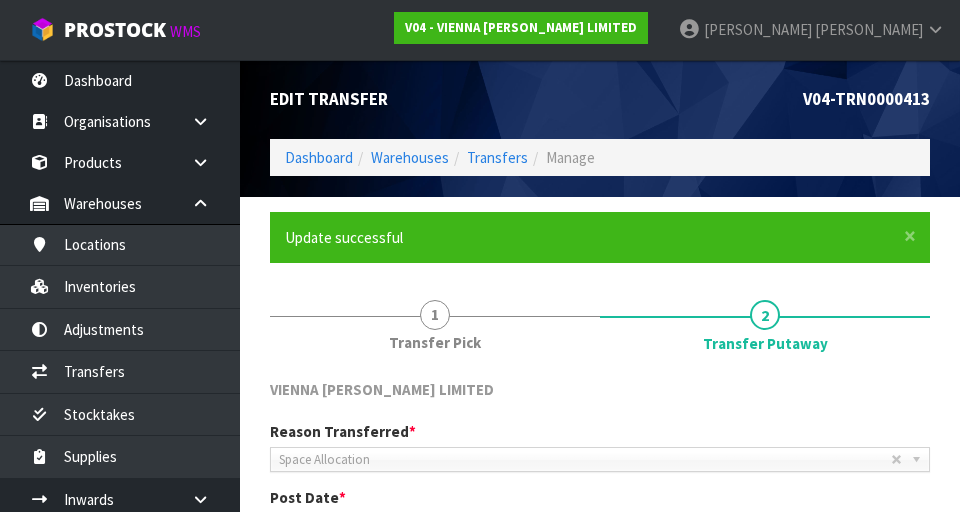 scroll, scrollTop: 528, scrollLeft: 0, axis: vertical 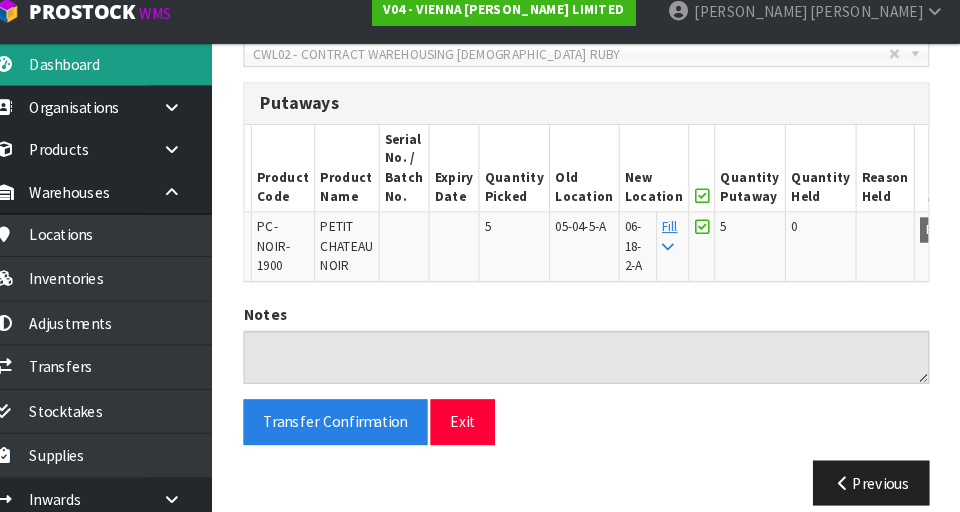 click on "Dashboard" at bounding box center [120, 80] 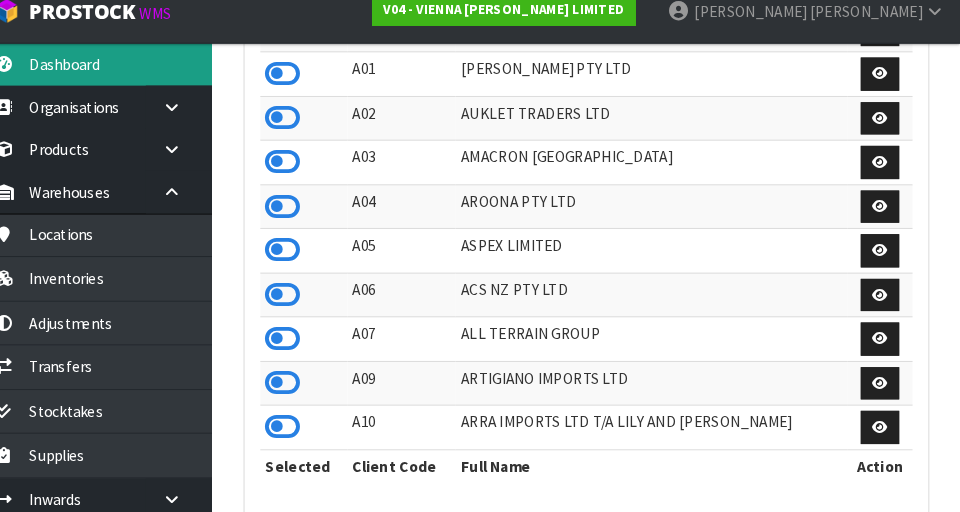 scroll, scrollTop: 998241, scrollLeft: 999310, axis: both 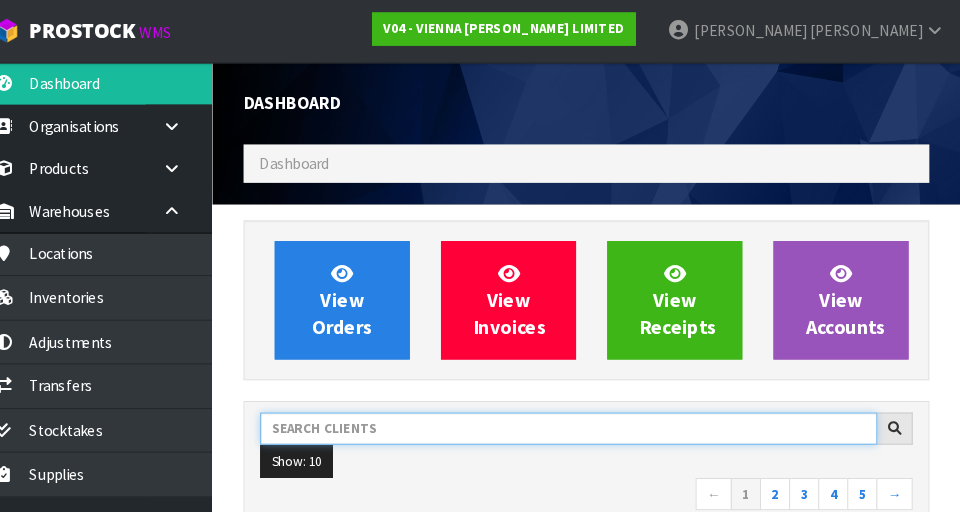 click at bounding box center [583, 412] 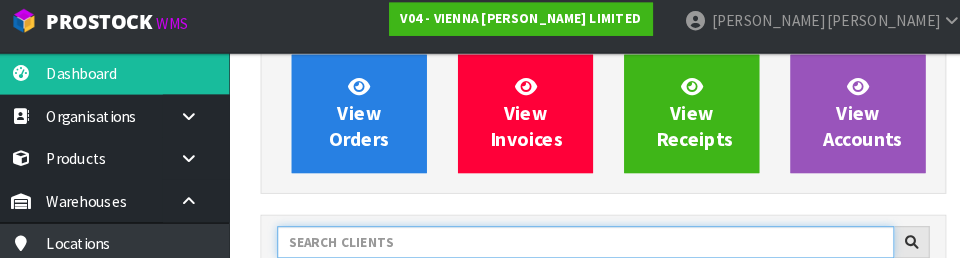 scroll, scrollTop: 269, scrollLeft: 0, axis: vertical 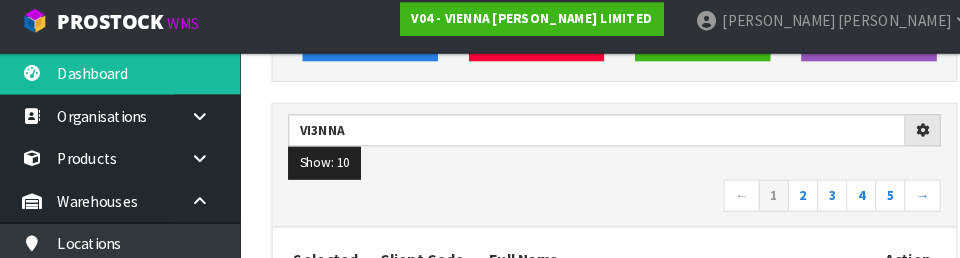 click on "←
1 2 3 4 5
→" at bounding box center [600, 199] 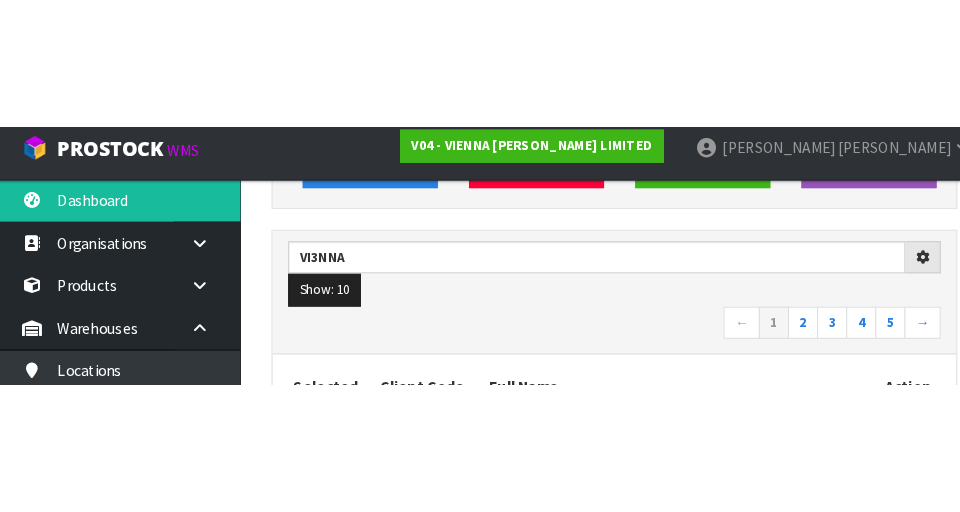 scroll, scrollTop: 279, scrollLeft: 0, axis: vertical 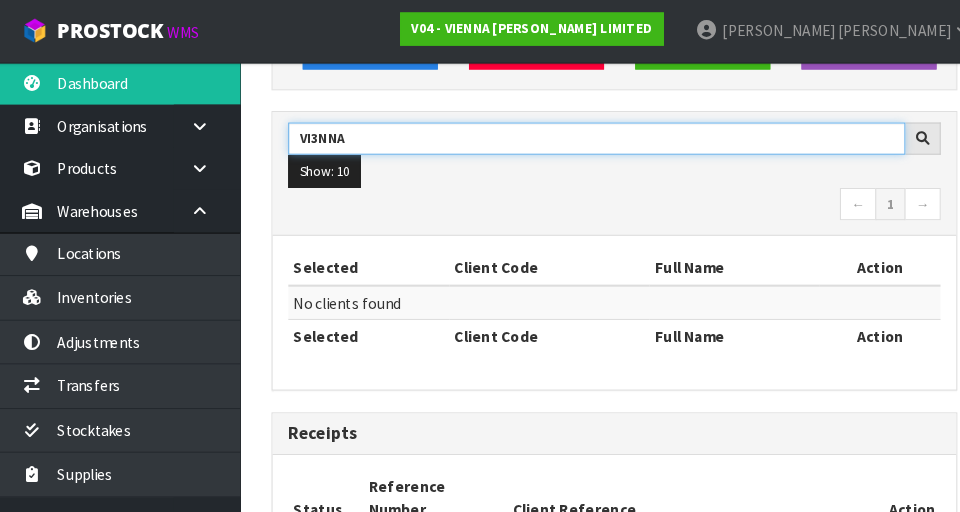 click on "VI3NNA" at bounding box center [583, 133] 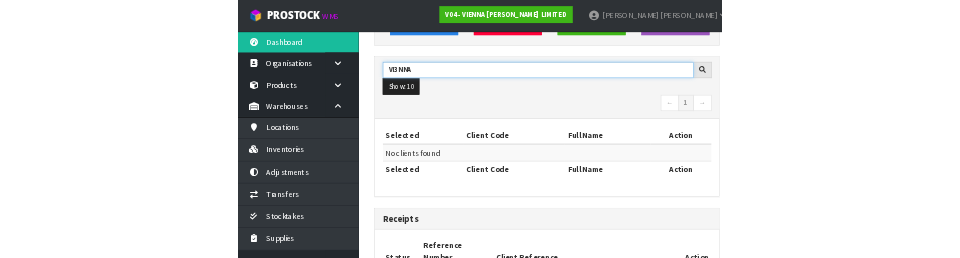 scroll, scrollTop: 269, scrollLeft: 0, axis: vertical 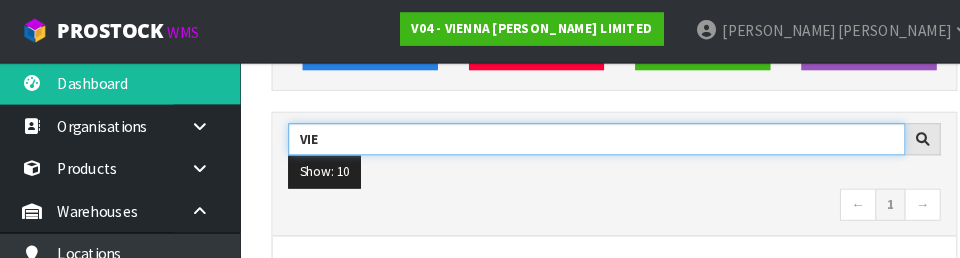 type on "VIE" 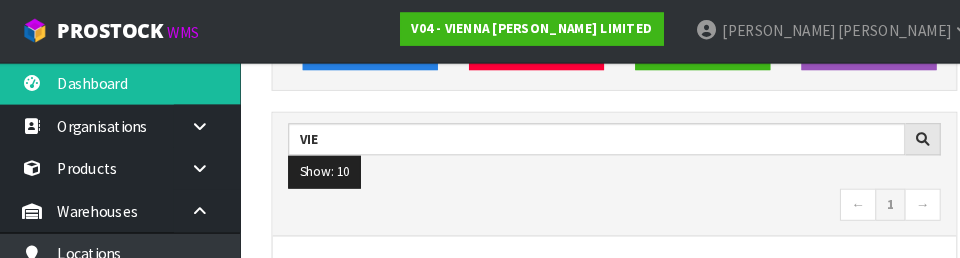 click on "Show: 10
5
10
25
50" at bounding box center [600, 166] 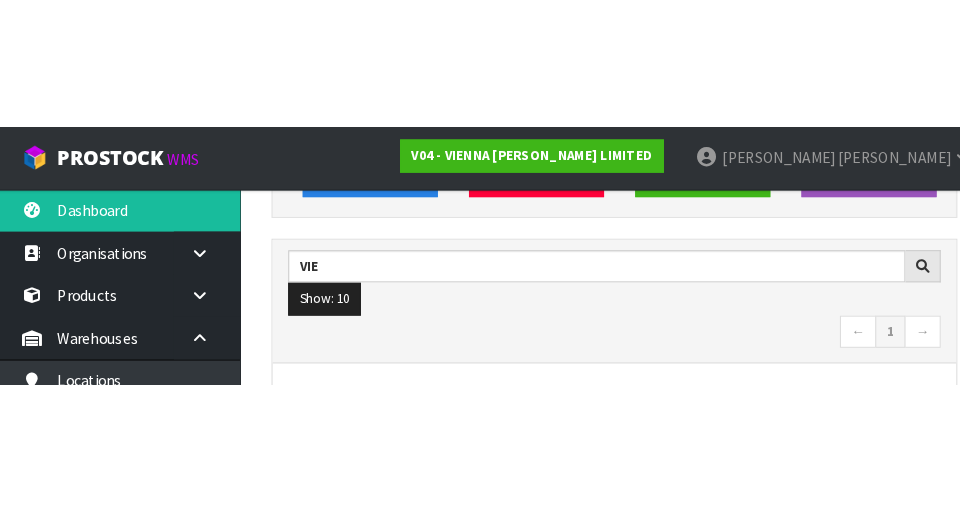 scroll, scrollTop: 279, scrollLeft: 0, axis: vertical 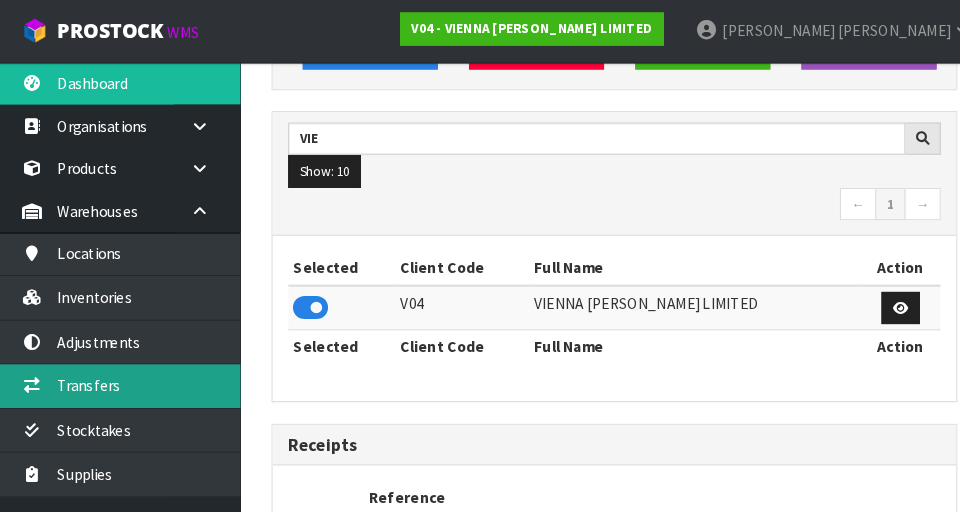click on "Transfers" at bounding box center (120, 371) 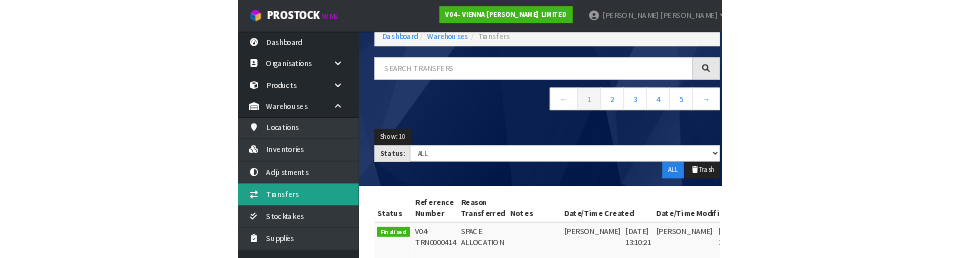 scroll, scrollTop: 0, scrollLeft: 0, axis: both 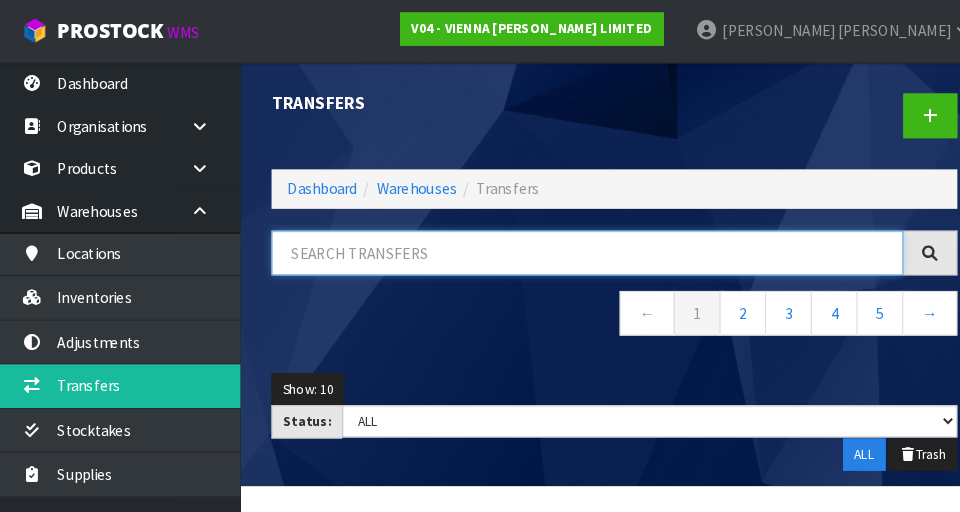 click at bounding box center (574, 243) 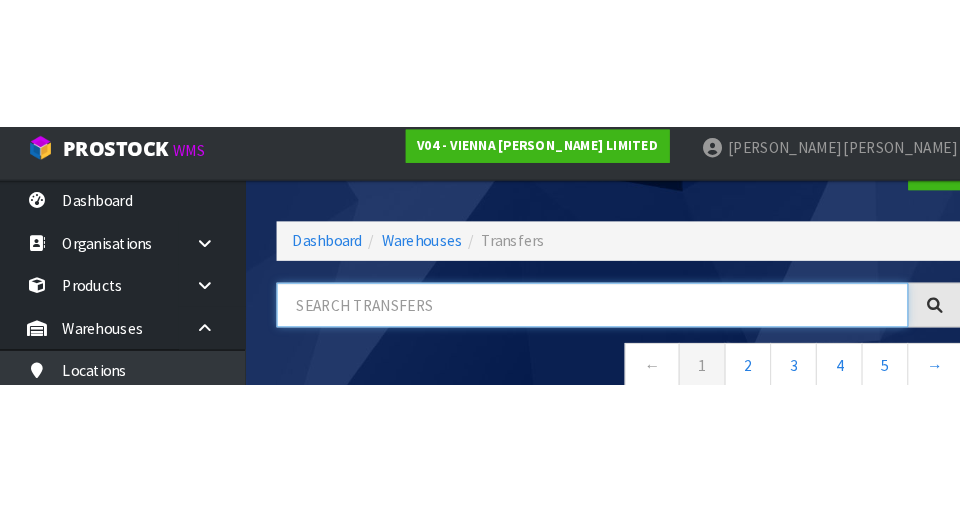 scroll, scrollTop: 109, scrollLeft: 0, axis: vertical 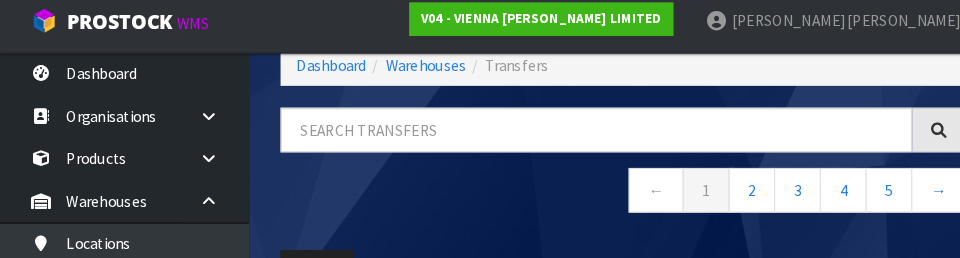 click on "←
1 2 3 4 5
→" at bounding box center [600, 195] 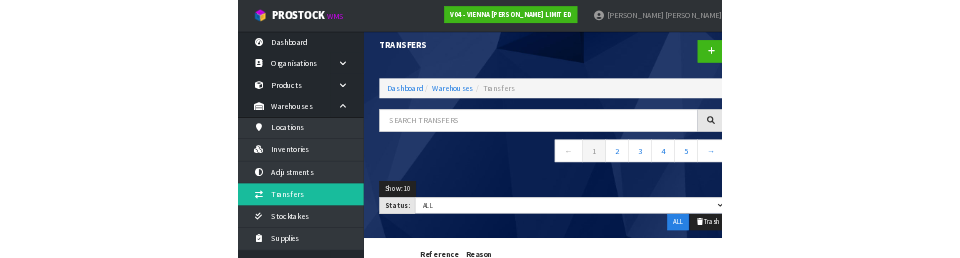 scroll, scrollTop: 0, scrollLeft: 0, axis: both 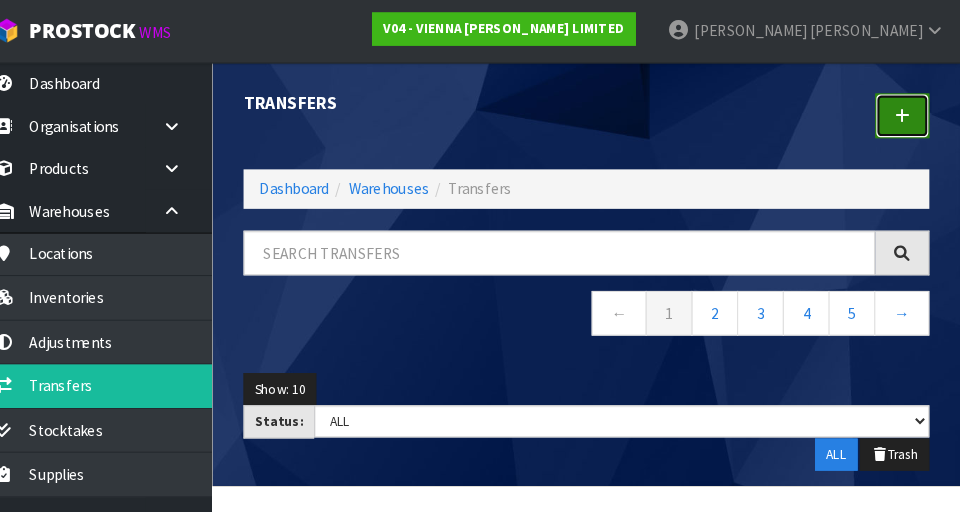 click at bounding box center (904, 111) 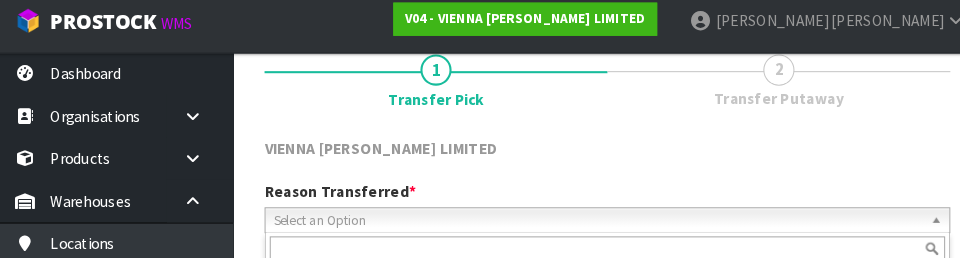 scroll, scrollTop: 272, scrollLeft: 0, axis: vertical 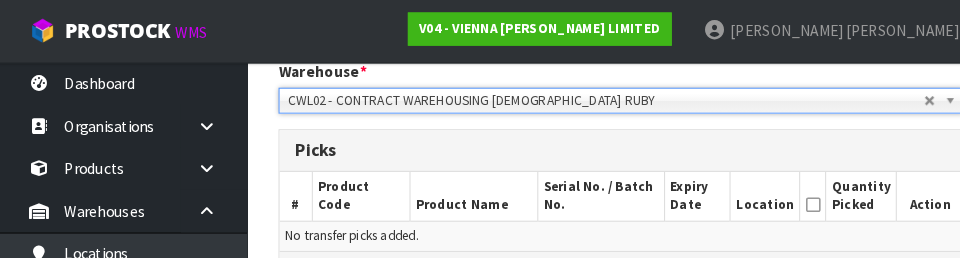 click on "Picks" at bounding box center [600, 145] 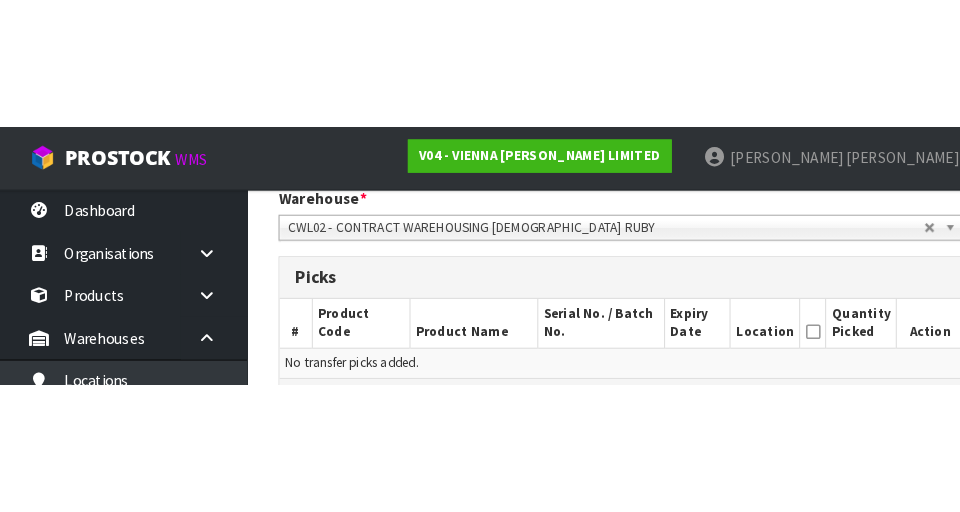 scroll, scrollTop: 429, scrollLeft: 0, axis: vertical 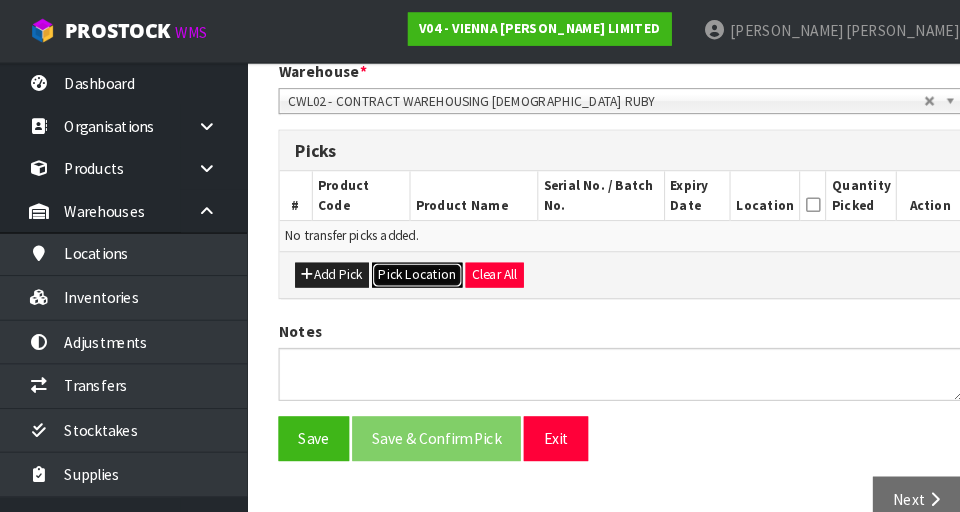 click on "Pick Location" at bounding box center [403, 265] 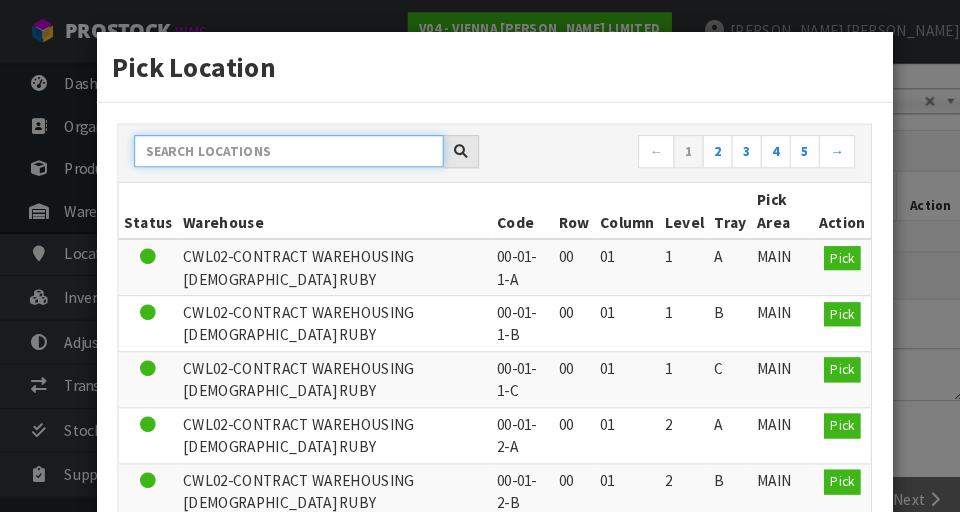 click at bounding box center [280, 145] 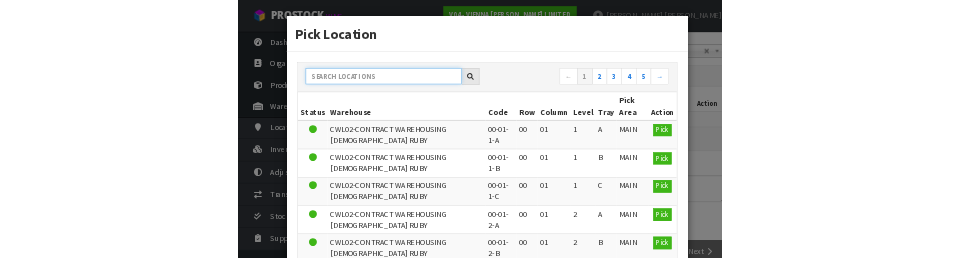 scroll, scrollTop: 420, scrollLeft: 0, axis: vertical 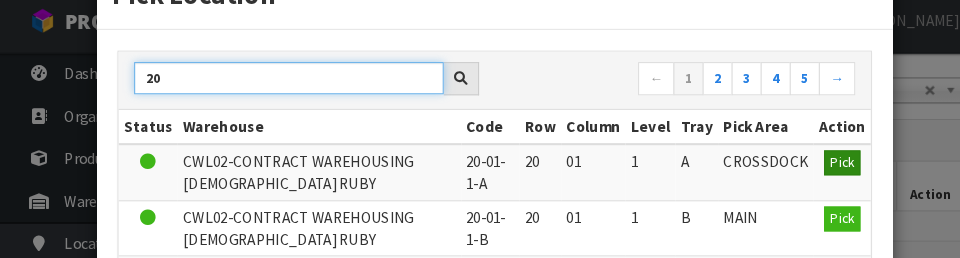 type on "20" 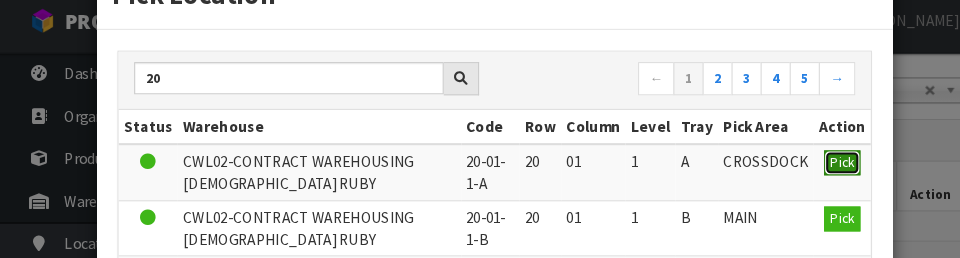 click on "Pick" at bounding box center [812, 165] 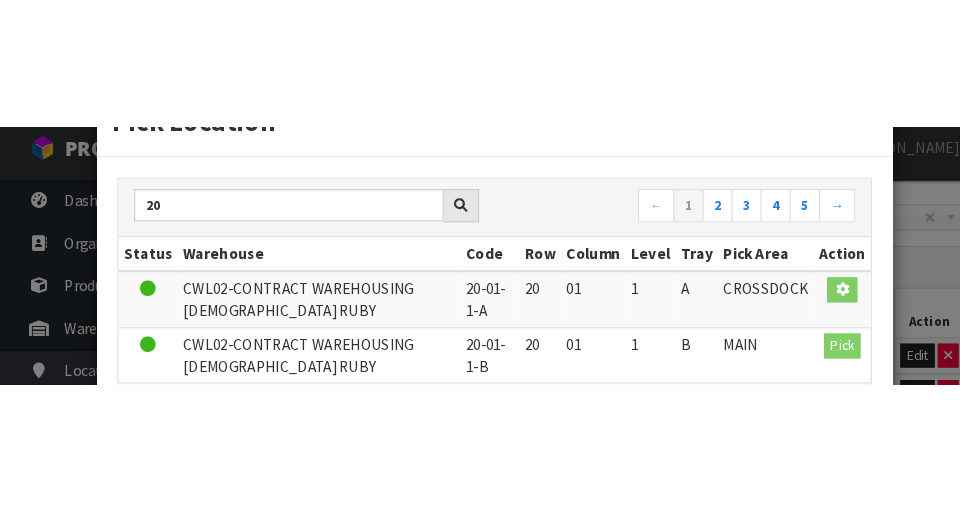scroll, scrollTop: 429, scrollLeft: 0, axis: vertical 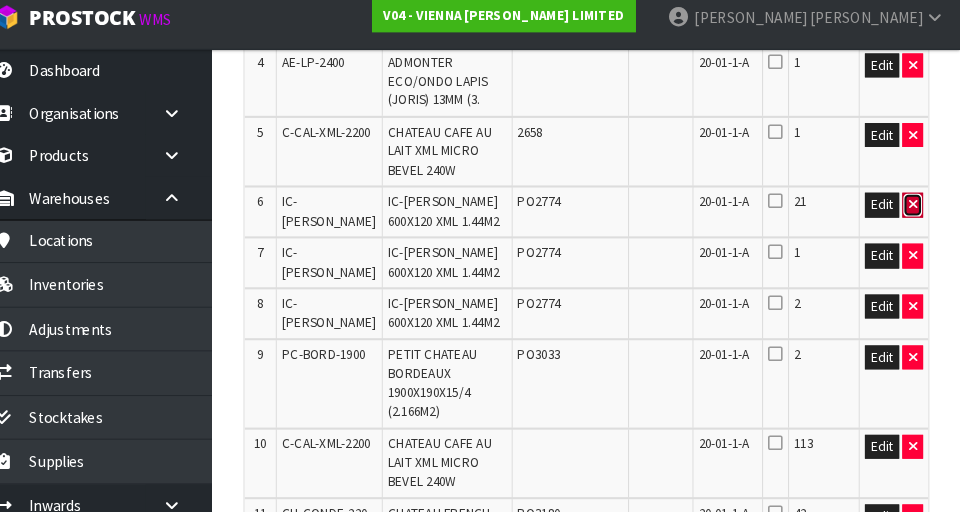 click at bounding box center (914, 210) 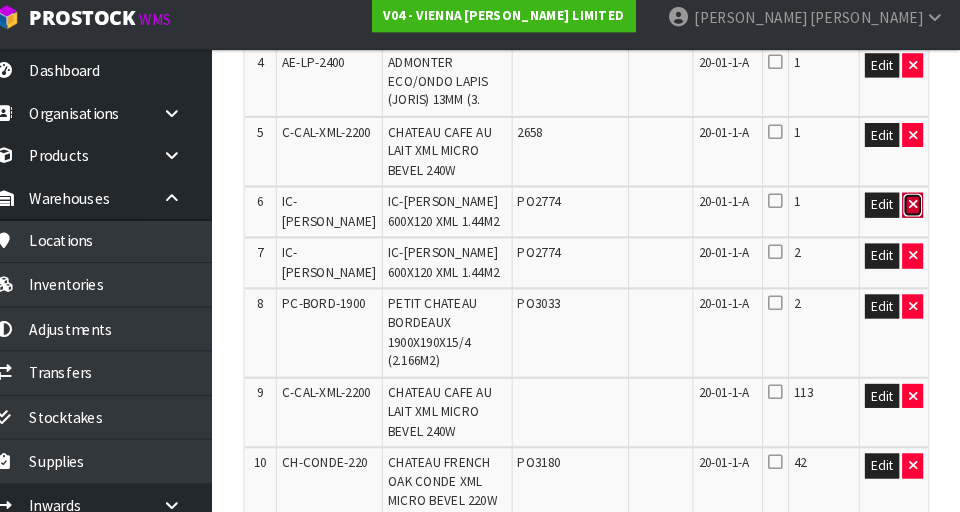 click at bounding box center [914, 210] 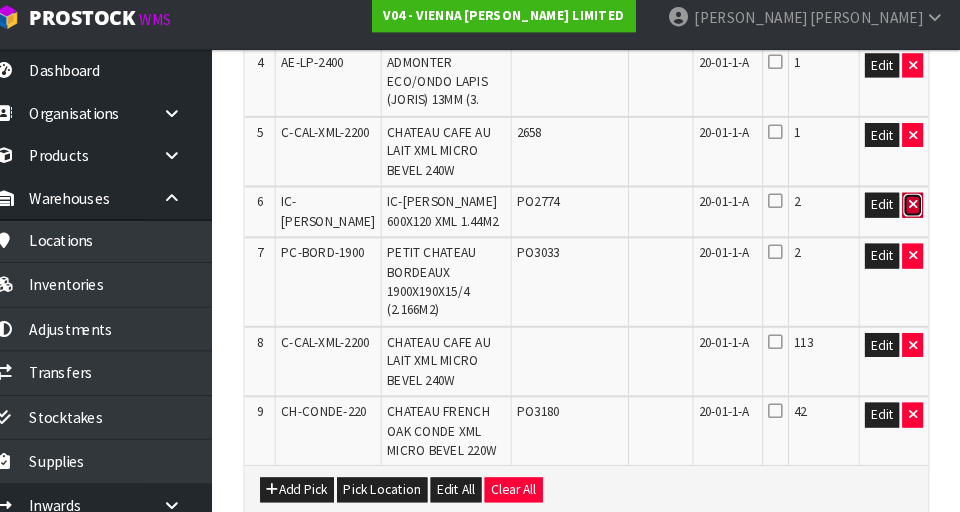 click at bounding box center [914, 210] 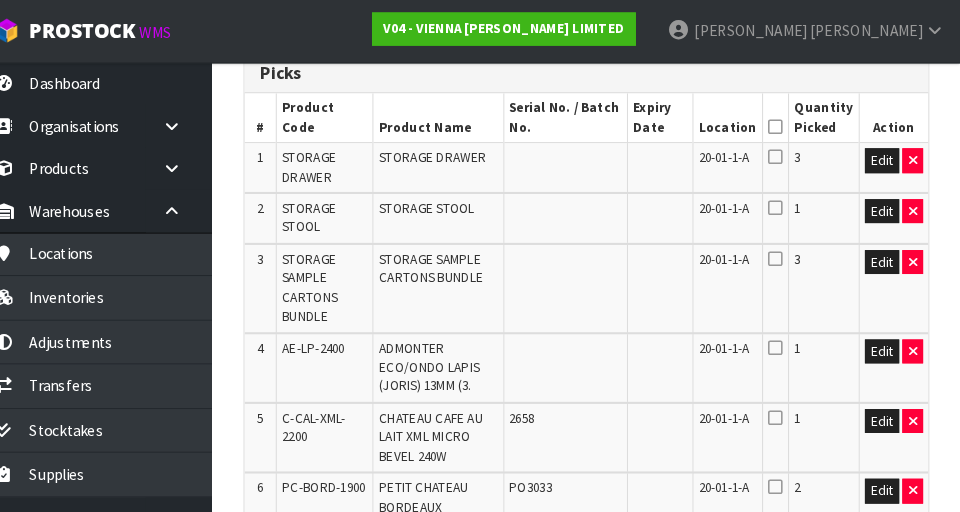 scroll, scrollTop: 496, scrollLeft: 0, axis: vertical 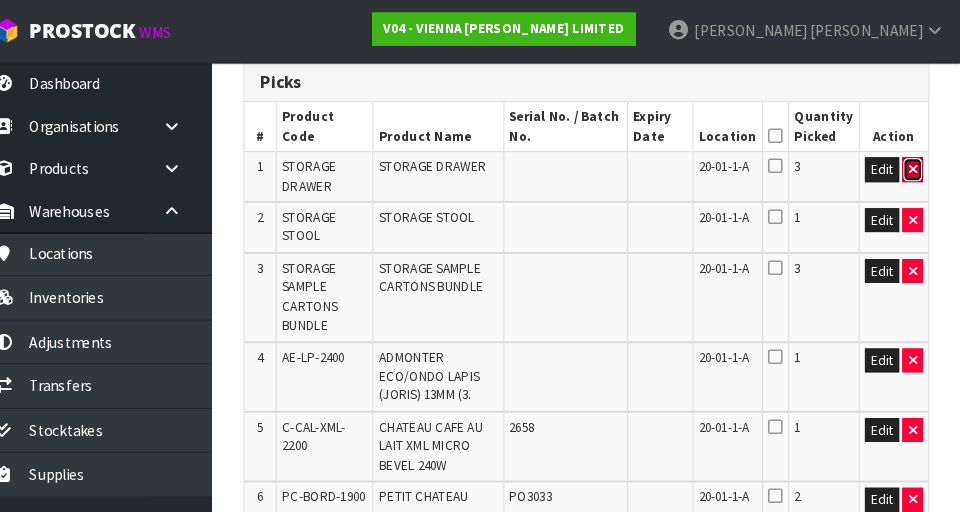 click at bounding box center [914, 163] 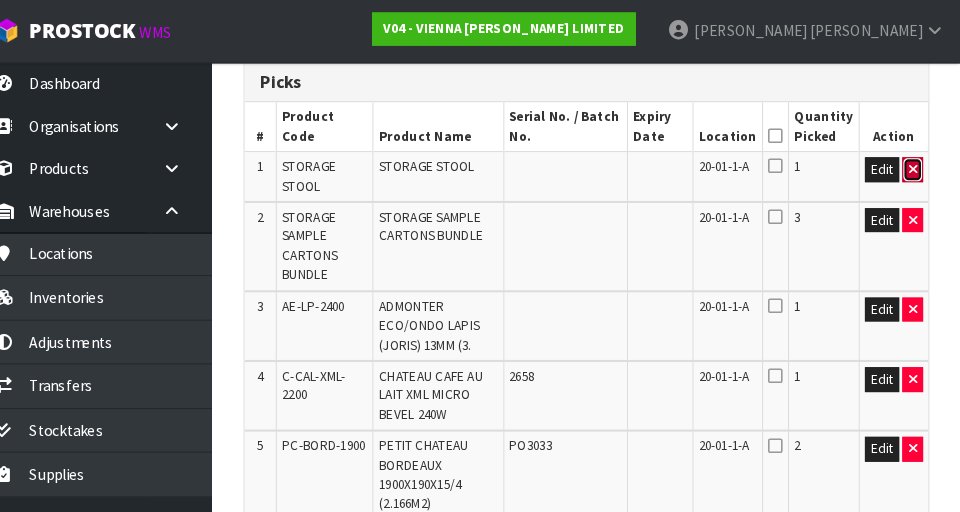 click at bounding box center [914, 163] 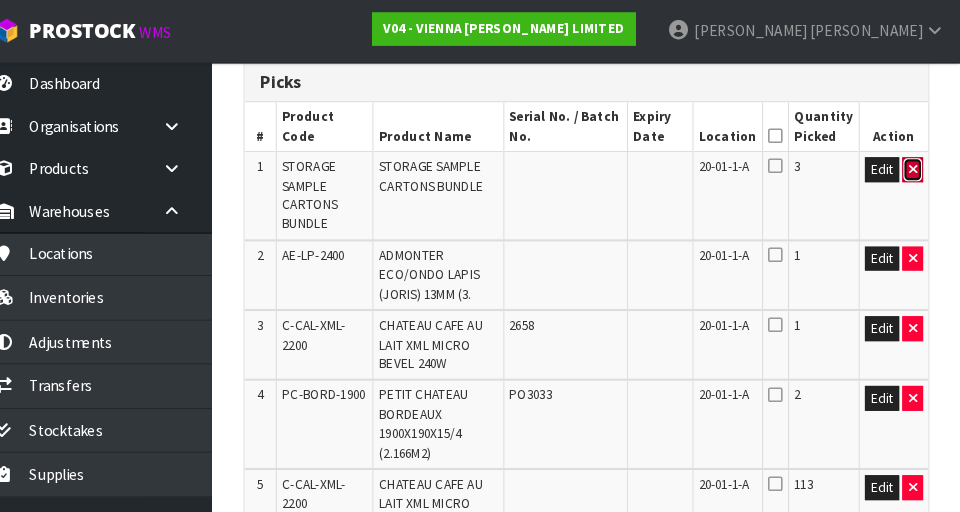click at bounding box center [914, 163] 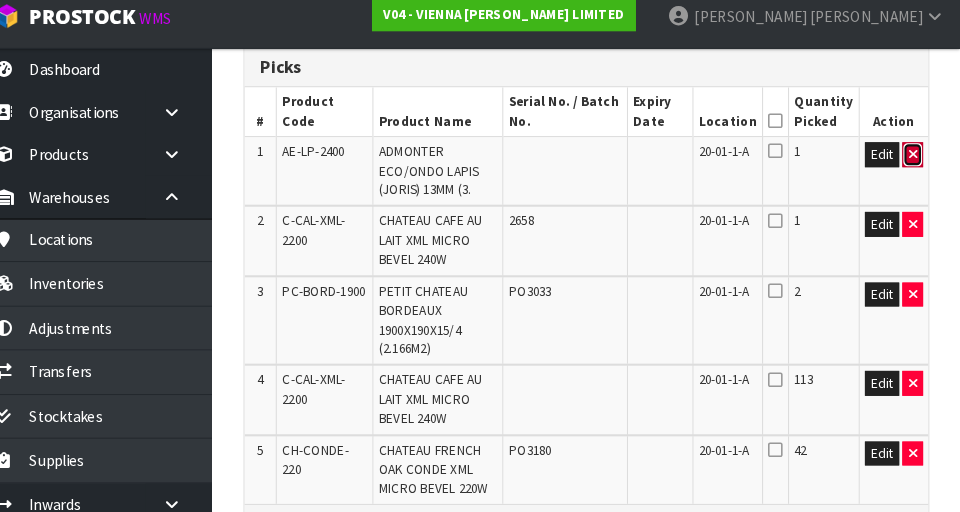 click at bounding box center [914, 163] 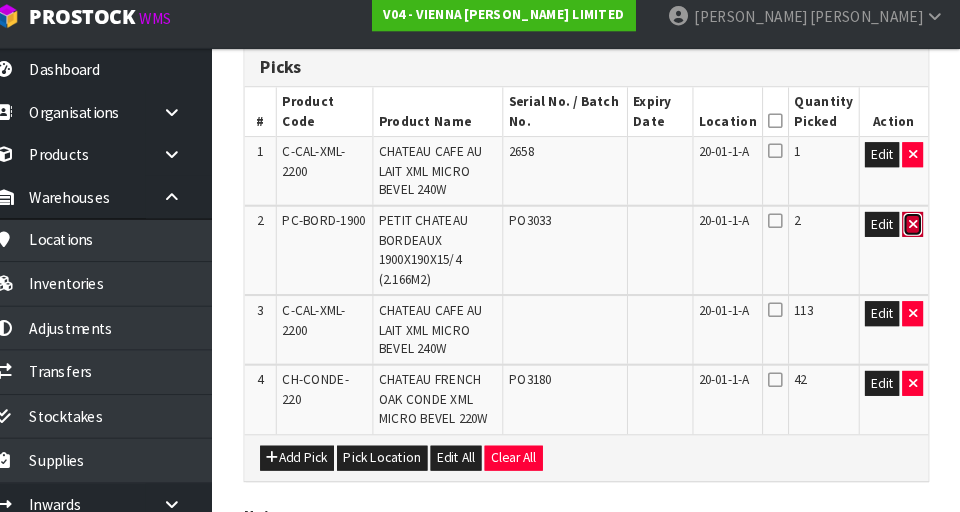 click at bounding box center [914, 230] 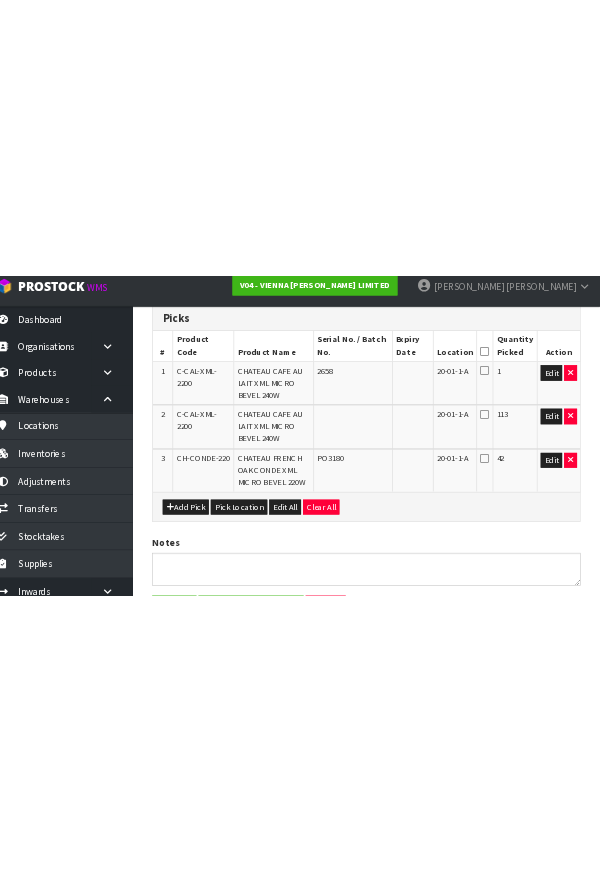 scroll, scrollTop: 0, scrollLeft: 0, axis: both 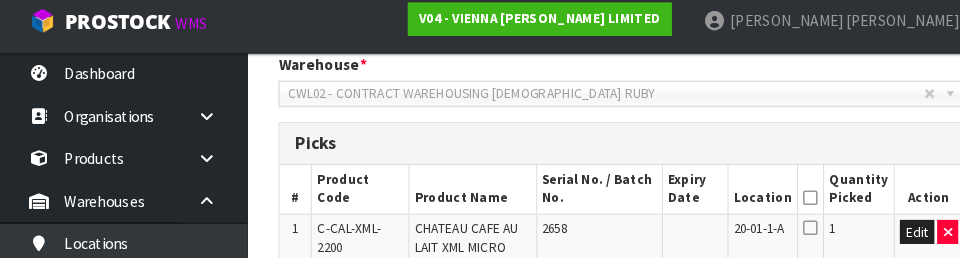 click on "Picks" at bounding box center [600, 147] 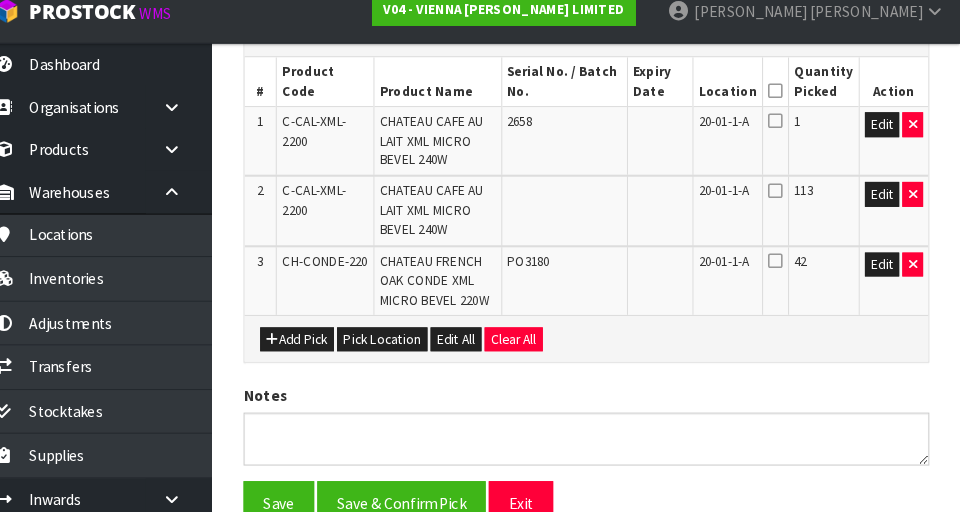 scroll, scrollTop: 524, scrollLeft: 0, axis: vertical 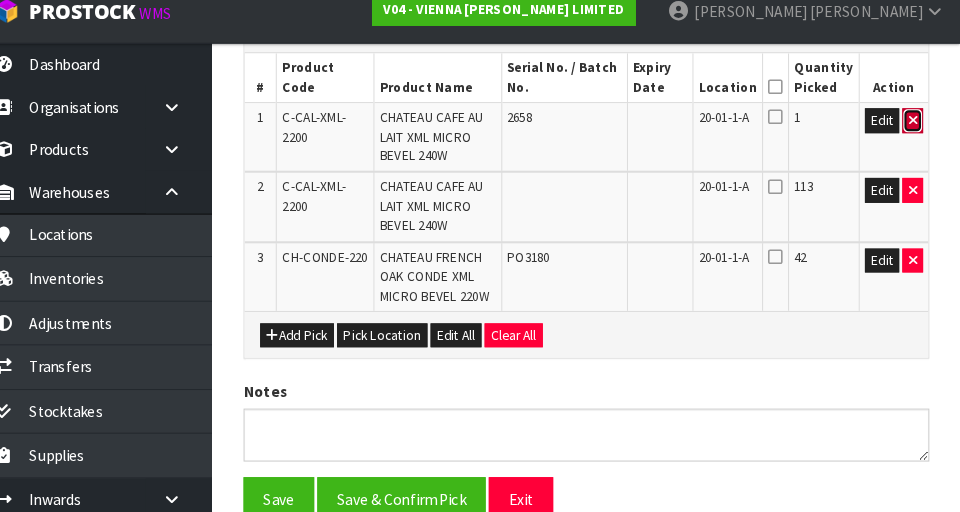 click at bounding box center (914, 135) 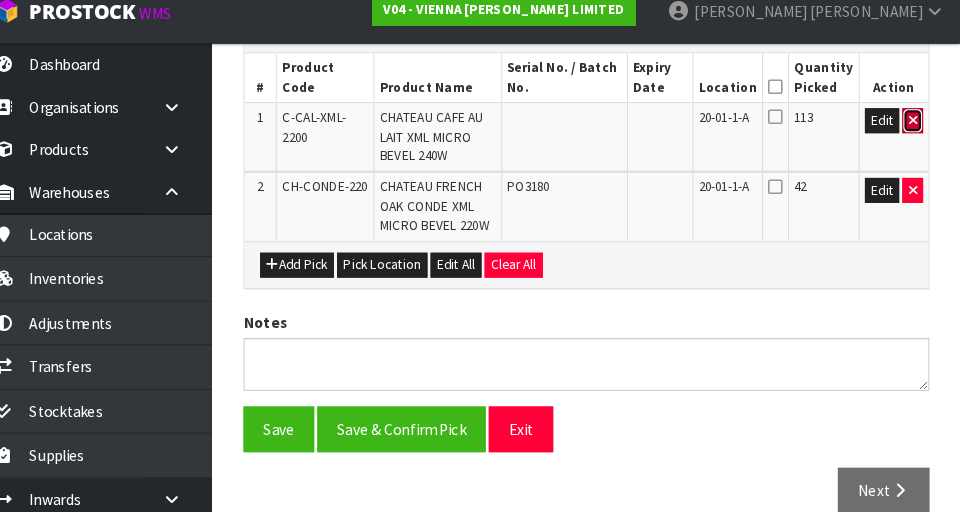 click at bounding box center [914, 135] 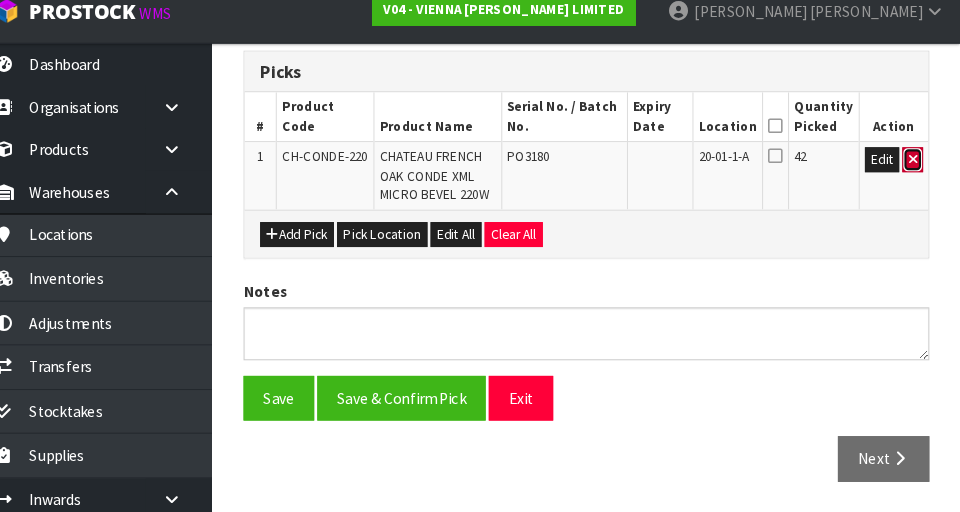 click at bounding box center [914, 172] 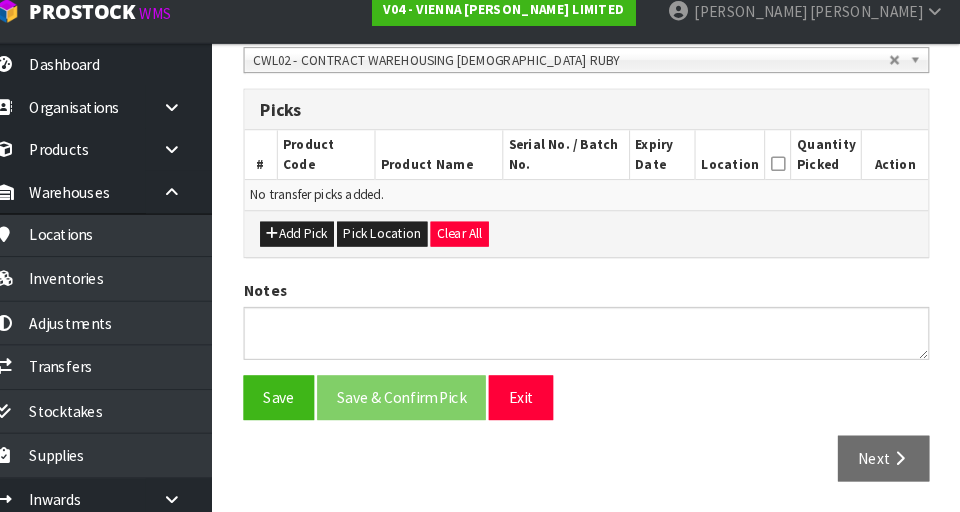 scroll, scrollTop: 449, scrollLeft: 0, axis: vertical 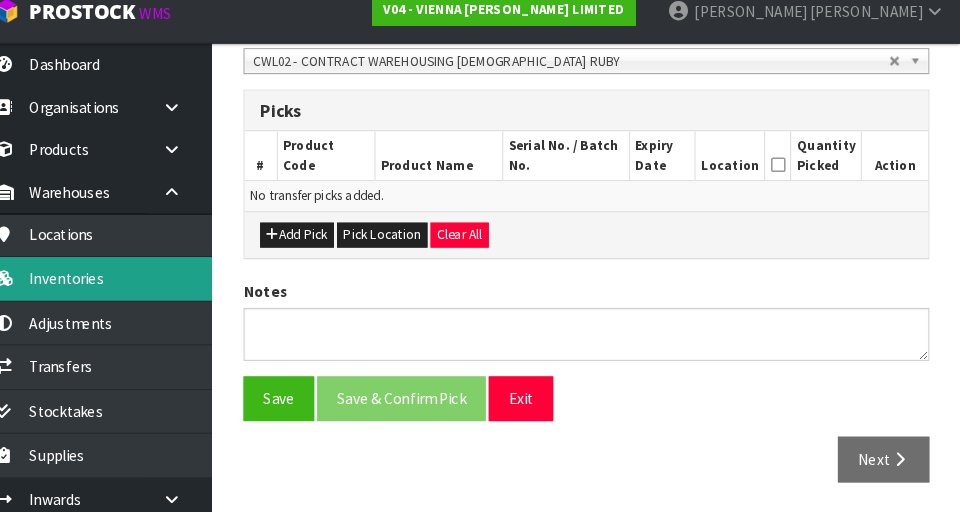 click on "Inventories" at bounding box center [120, 286] 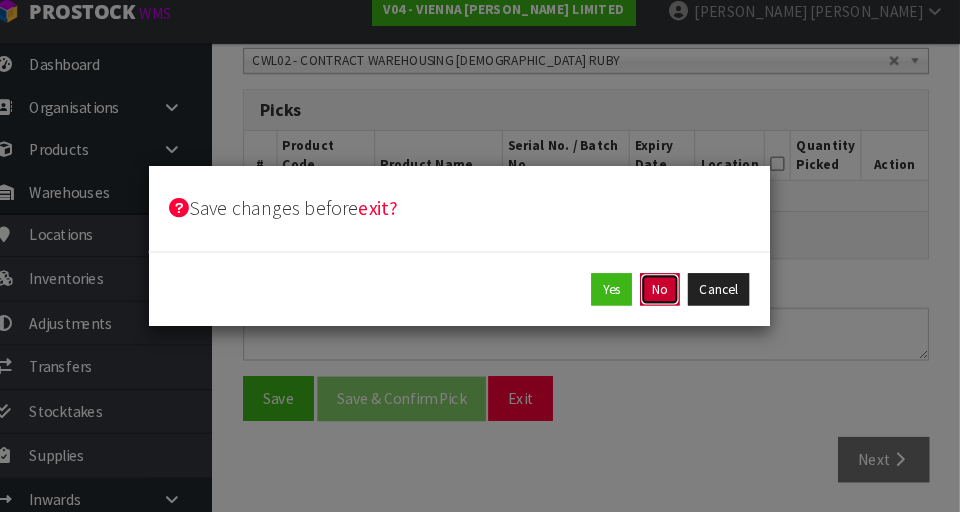 click on "No" at bounding box center [671, 298] 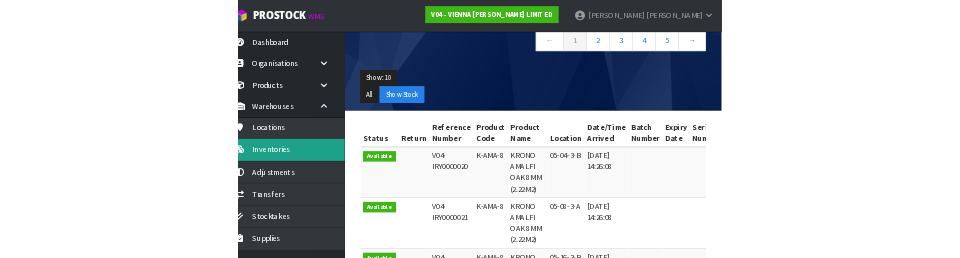 scroll, scrollTop: 0, scrollLeft: 0, axis: both 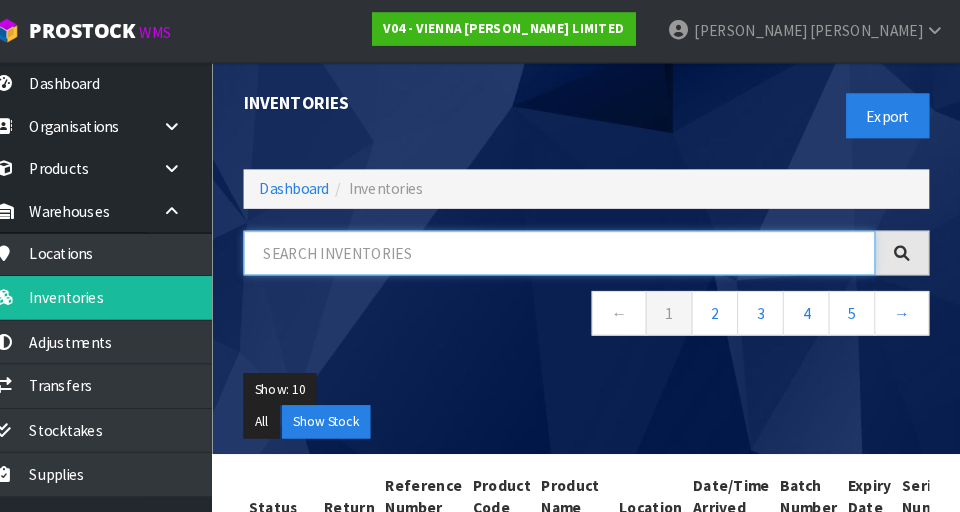 click at bounding box center (574, 243) 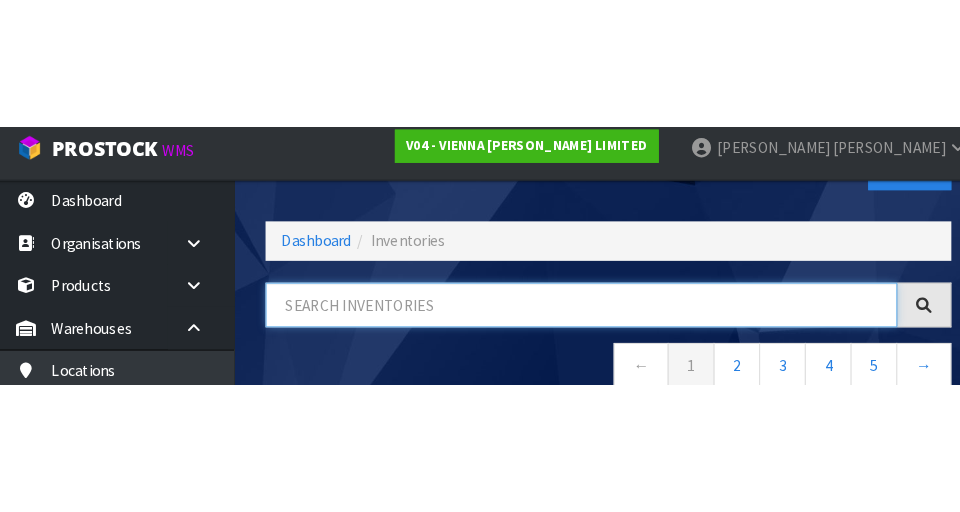 scroll, scrollTop: 109, scrollLeft: 0, axis: vertical 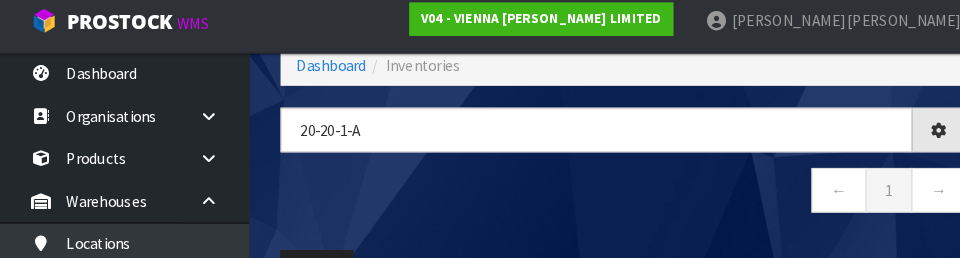 click on "←
1
→" at bounding box center (600, 195) 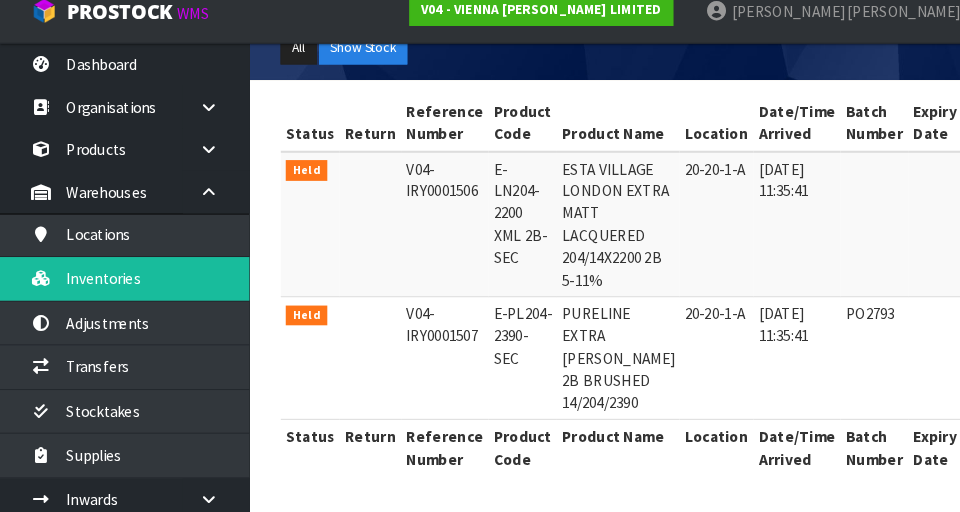scroll, scrollTop: 384, scrollLeft: 0, axis: vertical 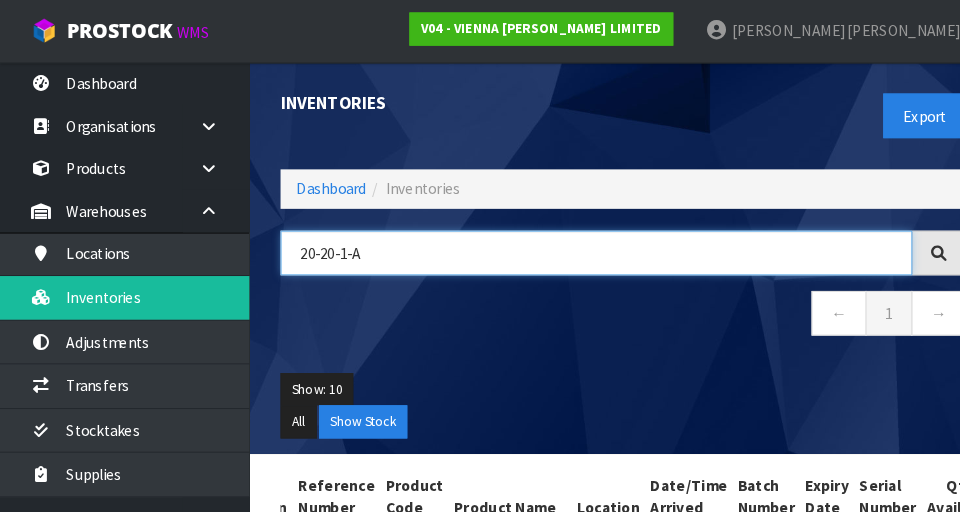 click on "20-20-1-A" at bounding box center (574, 243) 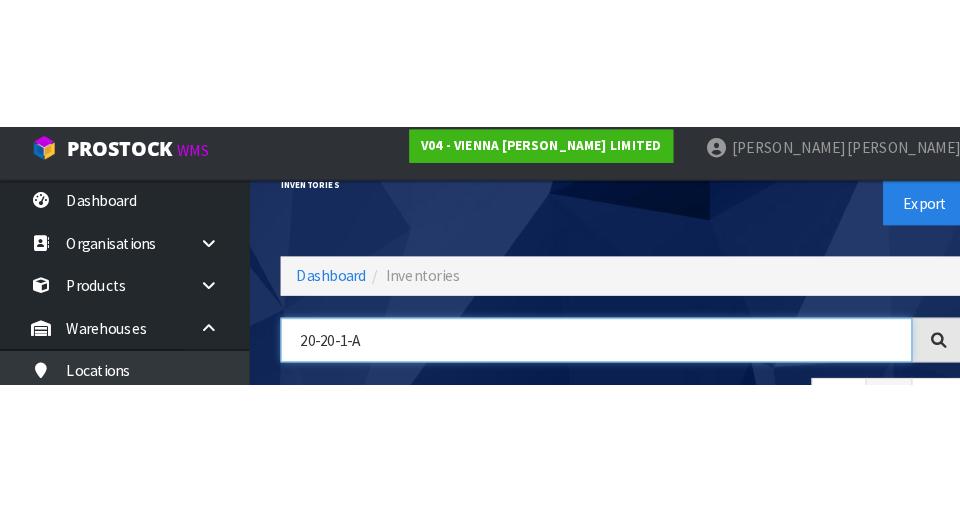 scroll, scrollTop: 109, scrollLeft: 0, axis: vertical 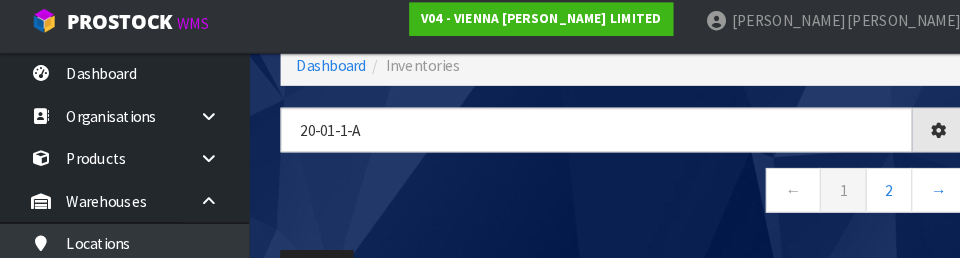 click on "←
1 2
→" at bounding box center [600, 195] 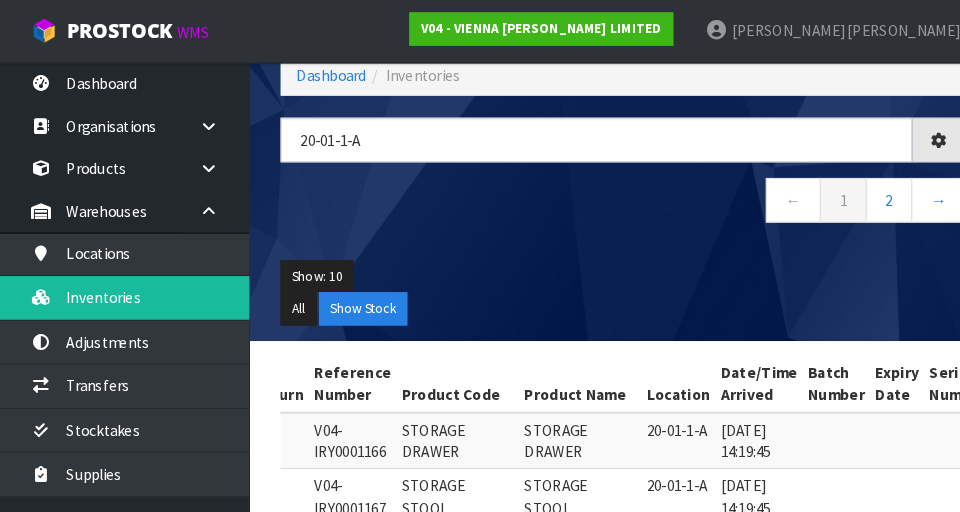 type on "20-01-1-A" 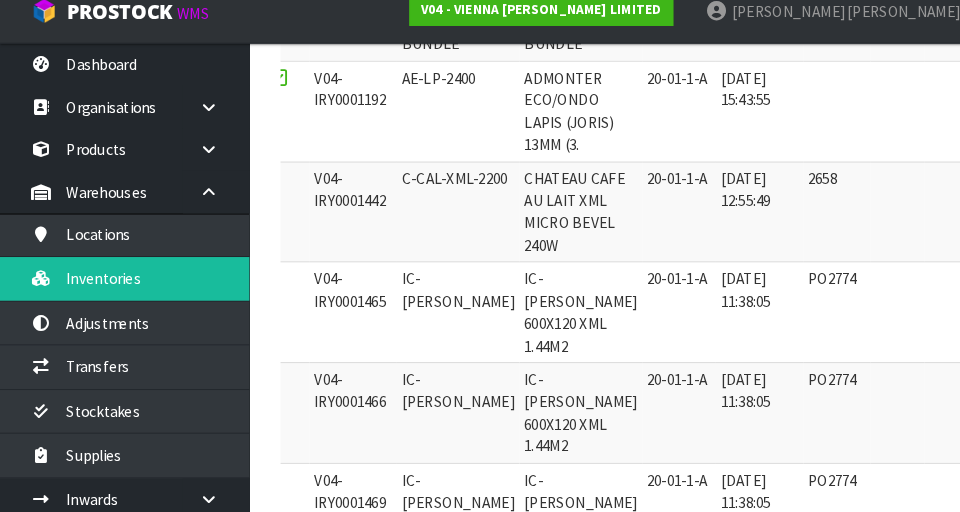 scroll, scrollTop: 642, scrollLeft: 0, axis: vertical 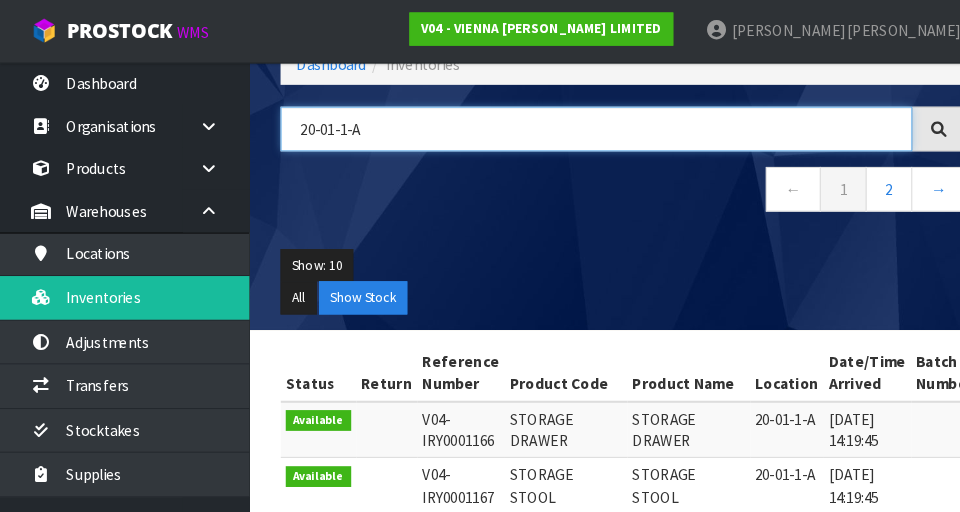 click on "20-01-1-A" at bounding box center [574, 124] 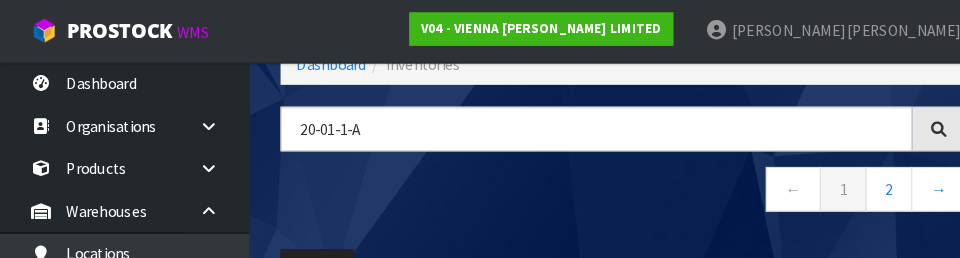 click on "←
1 2
→" at bounding box center [600, 185] 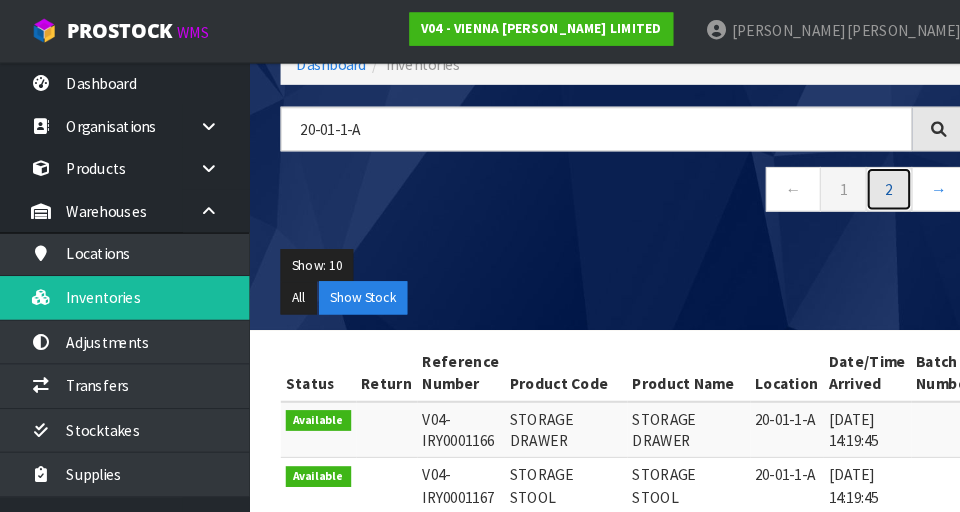 click on "2" at bounding box center (855, 182) 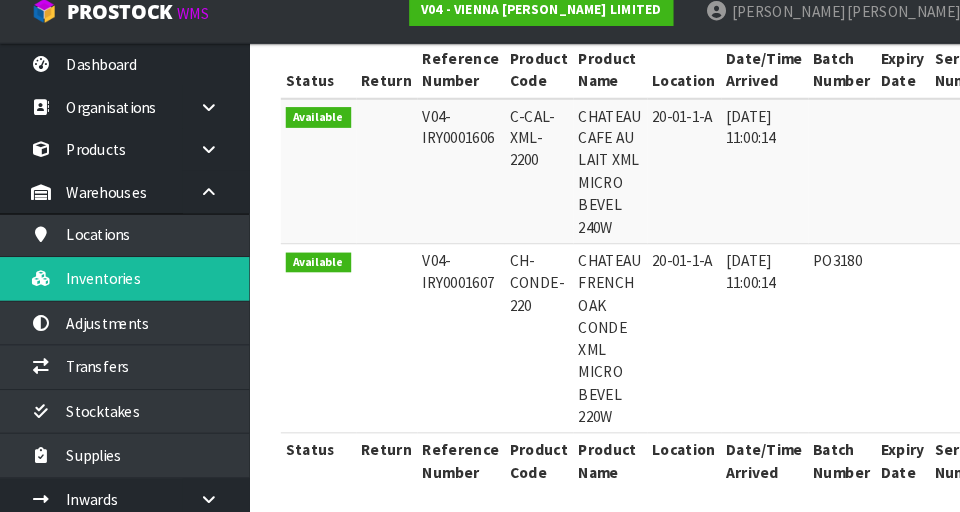 scroll, scrollTop: 406, scrollLeft: 0, axis: vertical 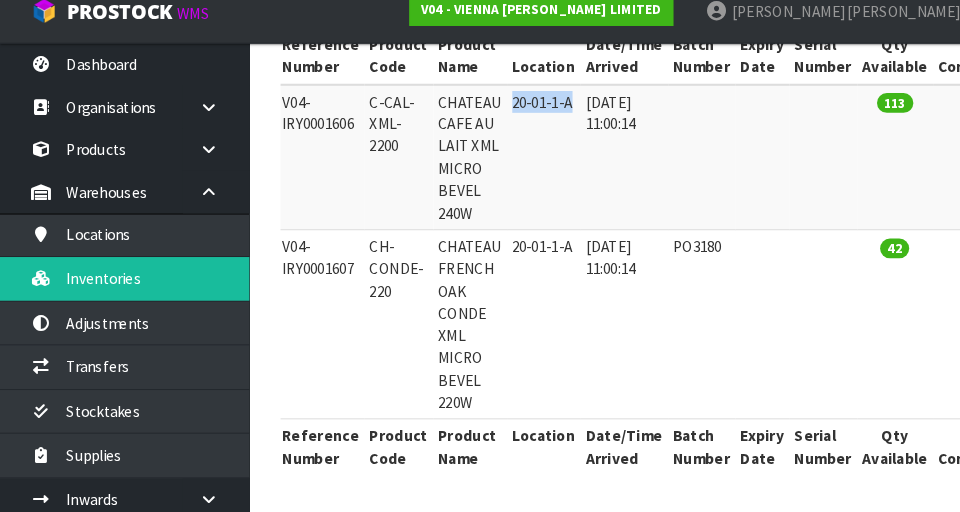 copy on "20-01-1-A" 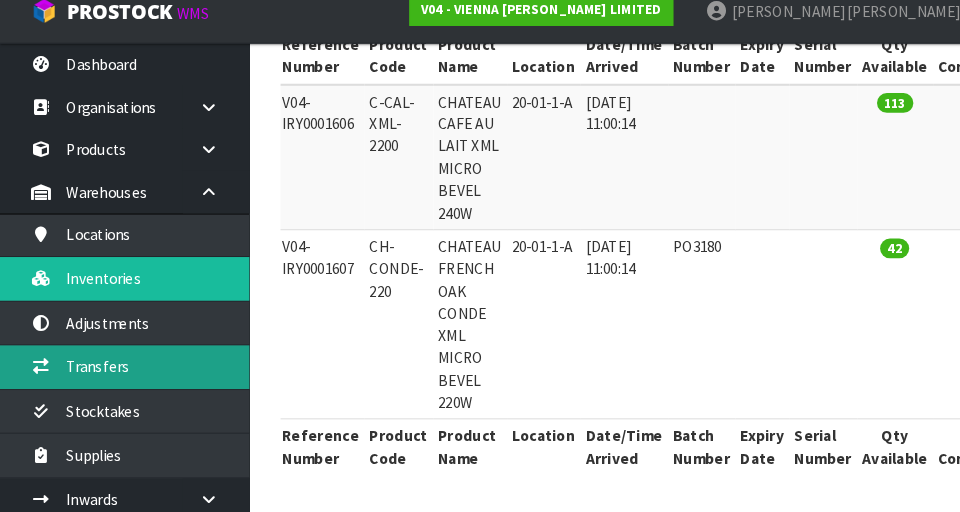 click on "Transfers" at bounding box center [120, 371] 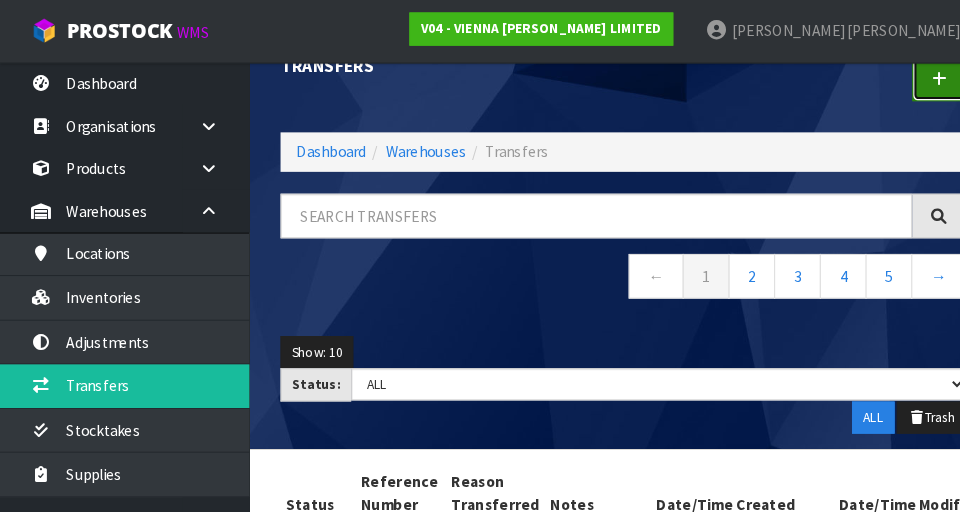 click at bounding box center (904, 75) 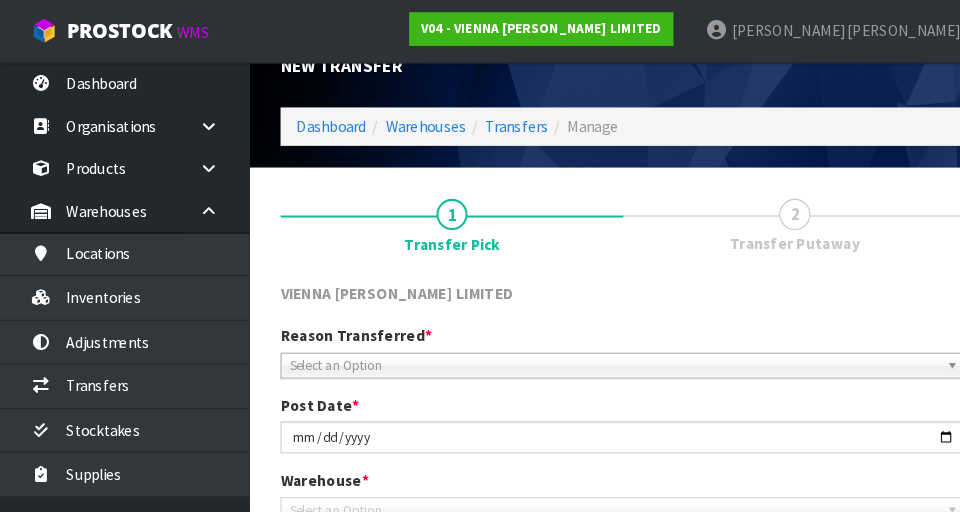 scroll, scrollTop: 449, scrollLeft: 0, axis: vertical 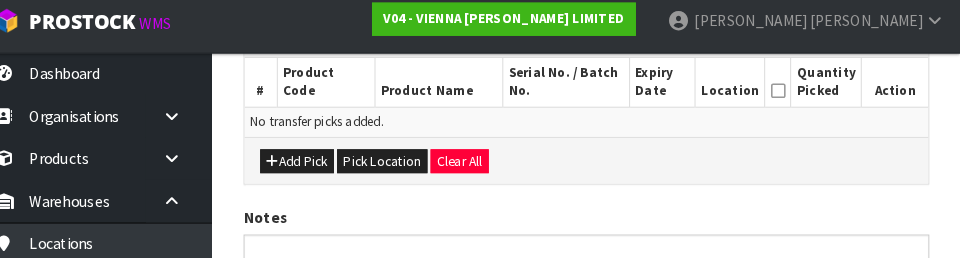 click on "Add Pick
Pick Location
Clear All" at bounding box center [600, 163] 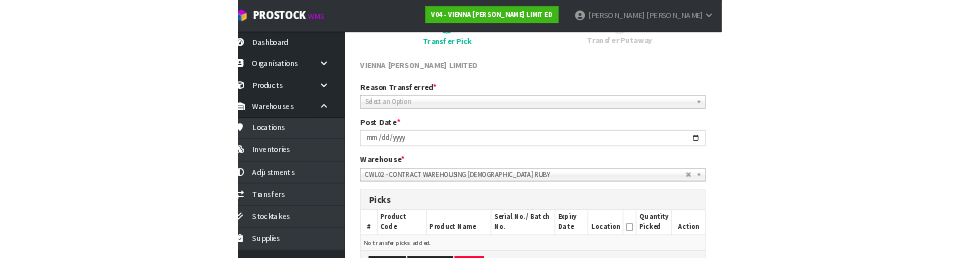 scroll, scrollTop: 181, scrollLeft: 0, axis: vertical 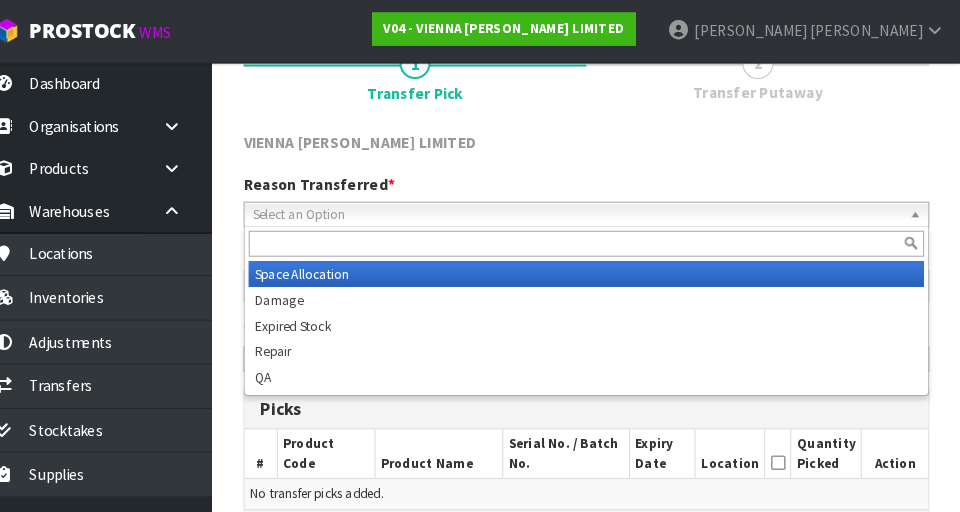 click on "Select an Option" at bounding box center [591, 207] 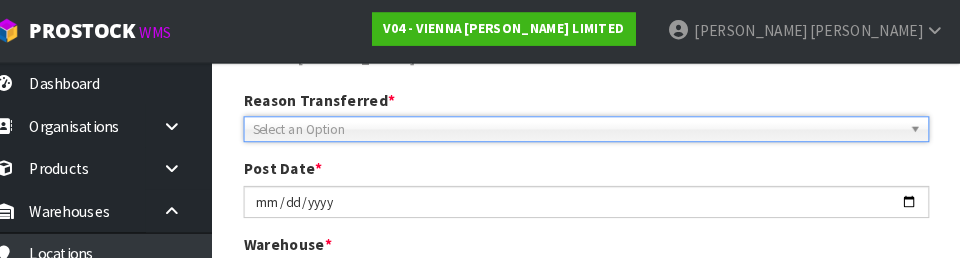 scroll, scrollTop: 251, scrollLeft: 0, axis: vertical 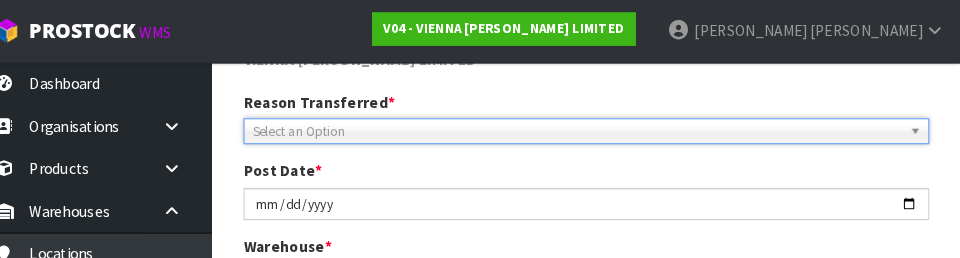click on "Select an Option" at bounding box center (591, 127) 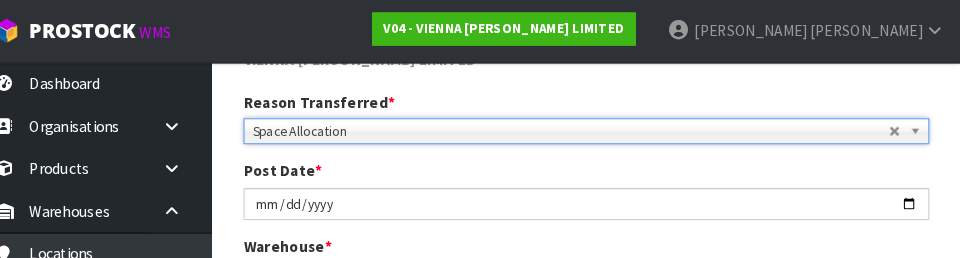 click on "Post Date  *
2025-07-24" at bounding box center (600, 182) 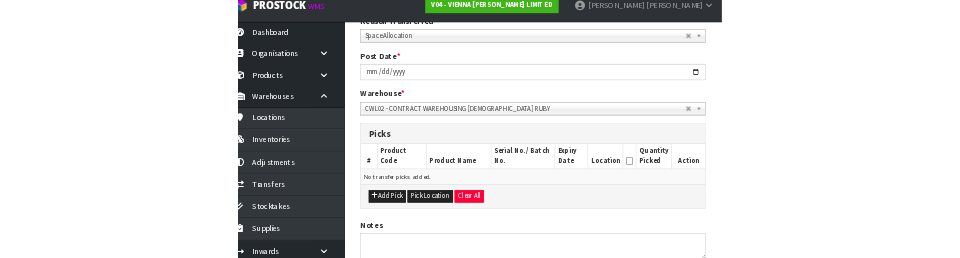 scroll, scrollTop: 341, scrollLeft: 0, axis: vertical 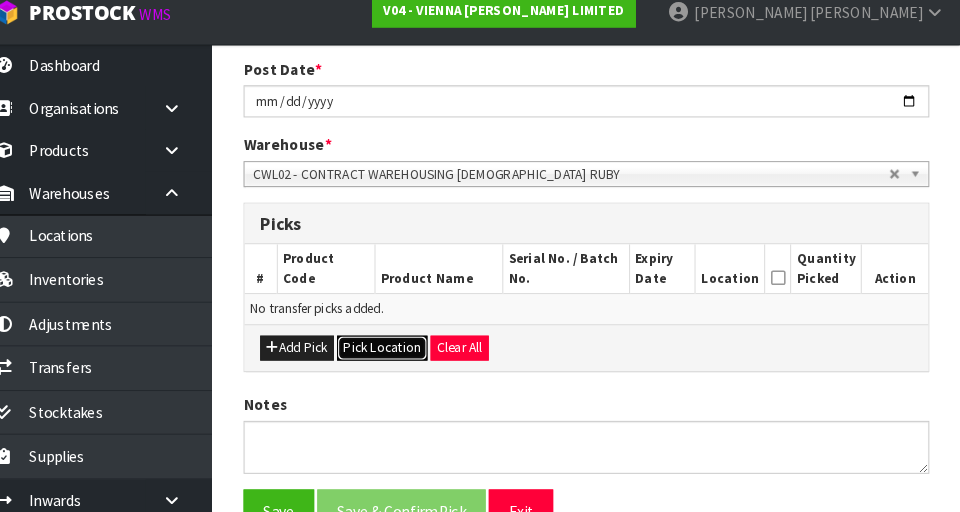 click on "Pick Location" at bounding box center (403, 353) 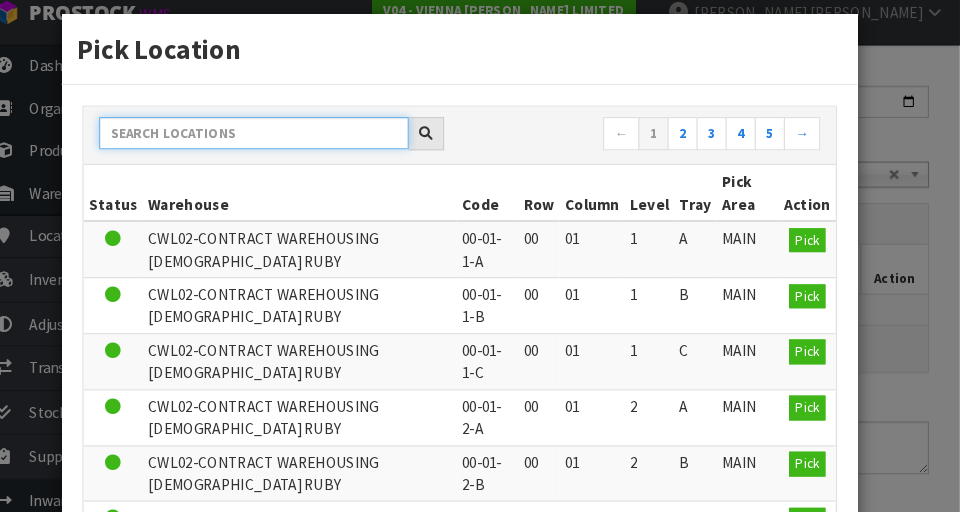 click at bounding box center [280, 145] 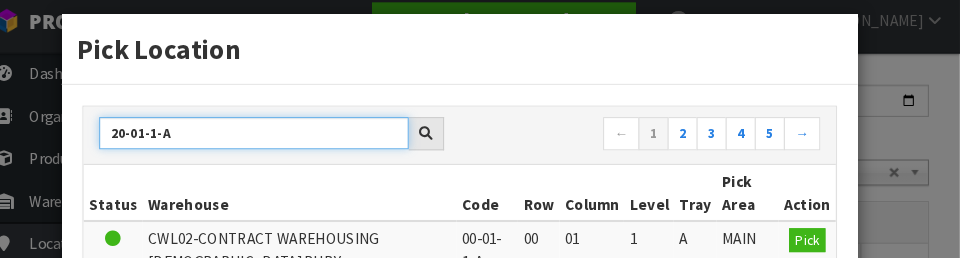 scroll, scrollTop: 0, scrollLeft: 0, axis: both 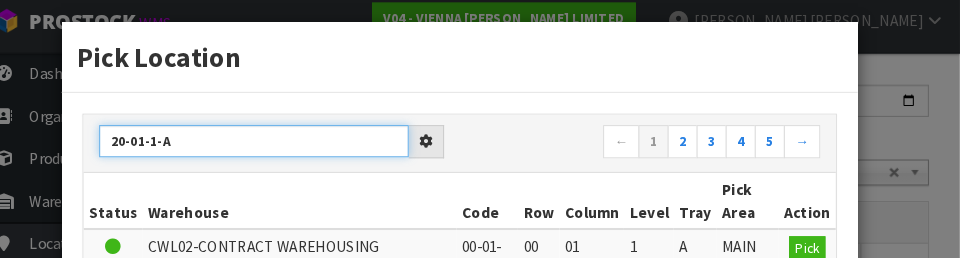 type on "20-01-1-A" 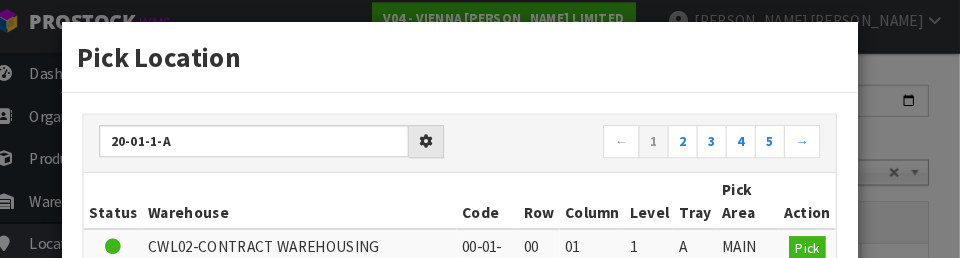 click on "Pick Location" at bounding box center [478, 64] 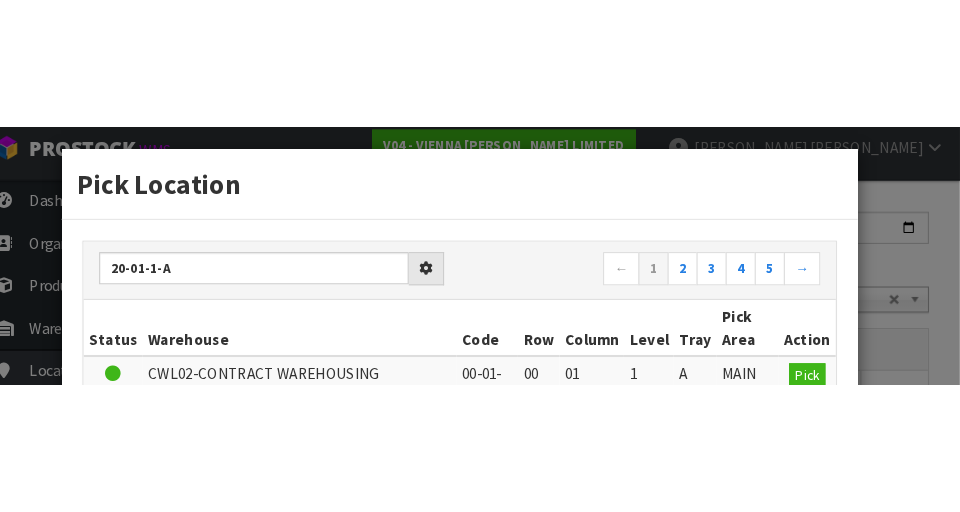 scroll, scrollTop: 351, scrollLeft: 0, axis: vertical 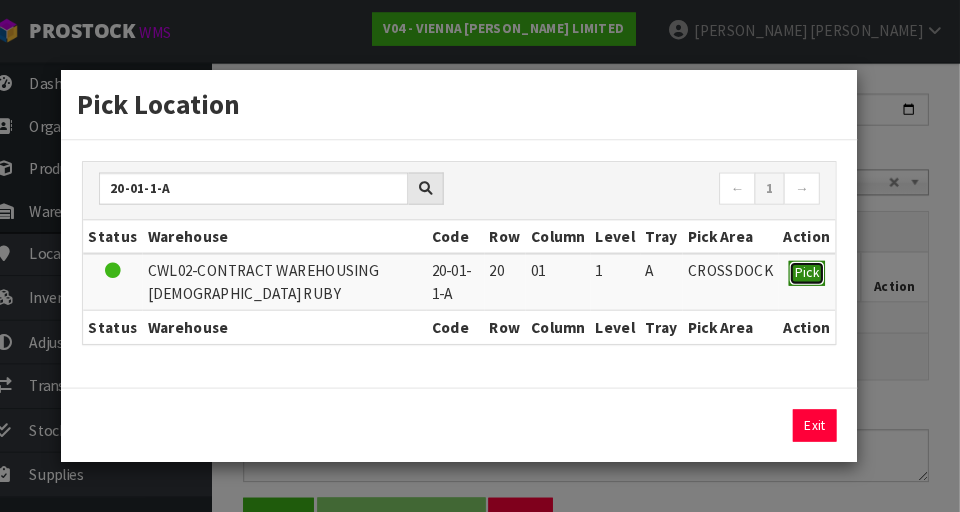 click on "Pick" at bounding box center (812, 262) 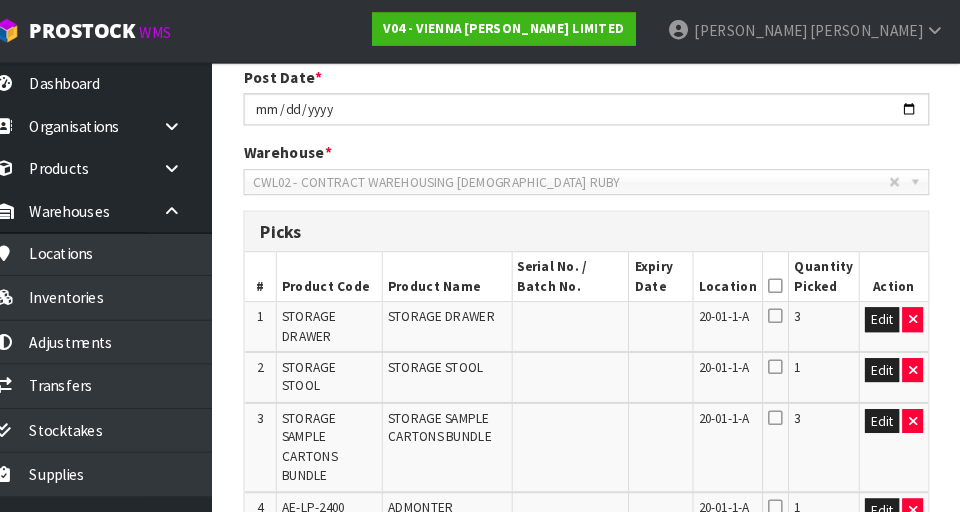scroll, scrollTop: 955, scrollLeft: 0, axis: vertical 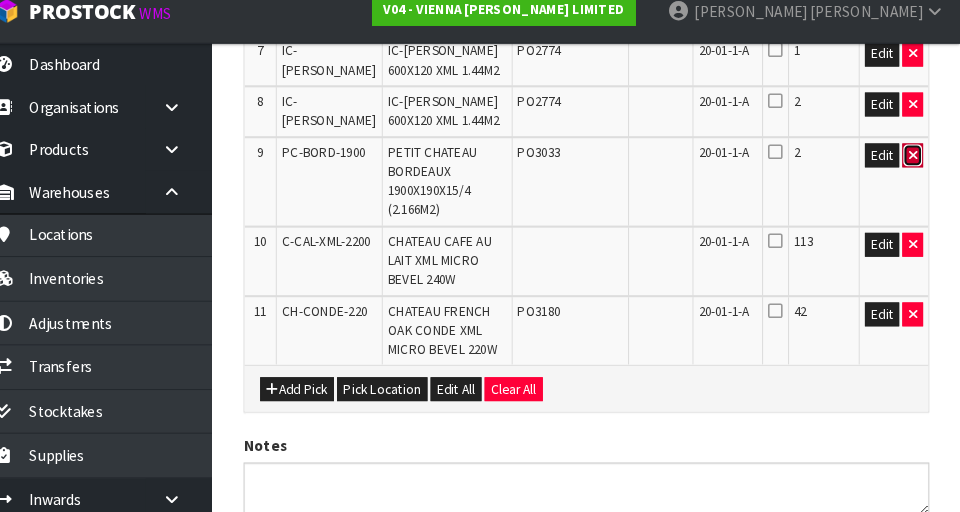 click at bounding box center [914, 168] 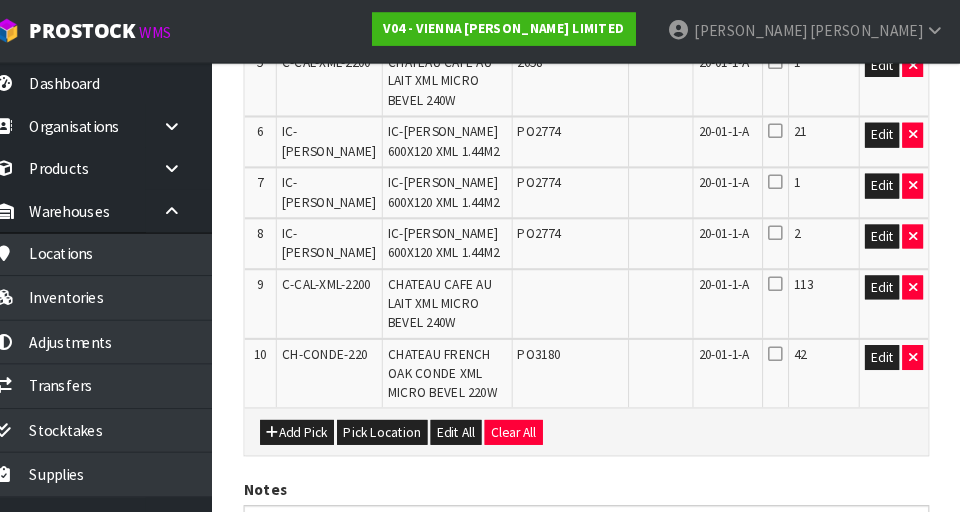 scroll, scrollTop: 846, scrollLeft: 0, axis: vertical 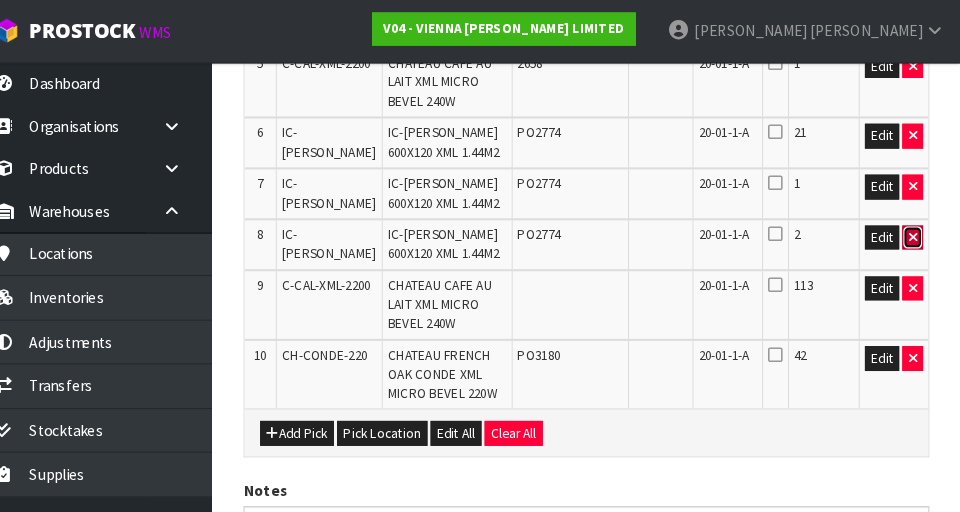 click at bounding box center (914, 228) 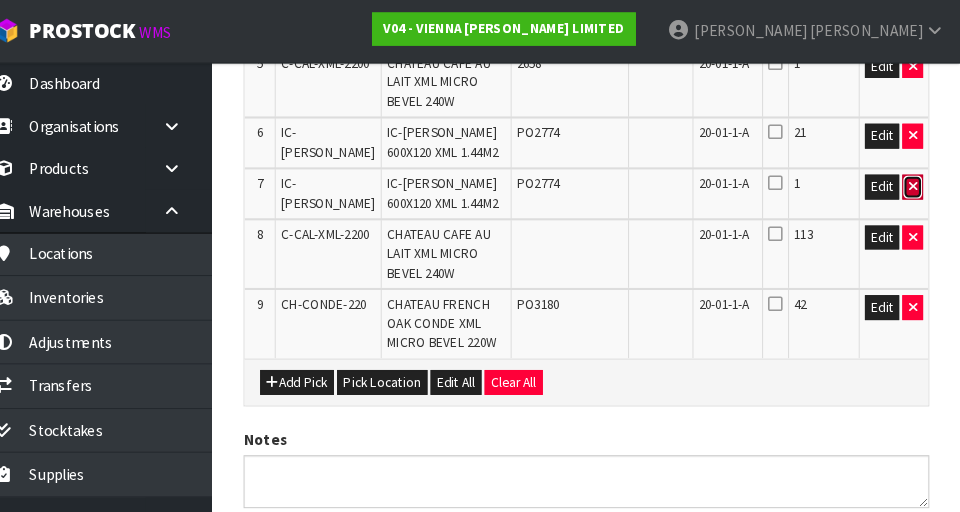 click at bounding box center [914, 179] 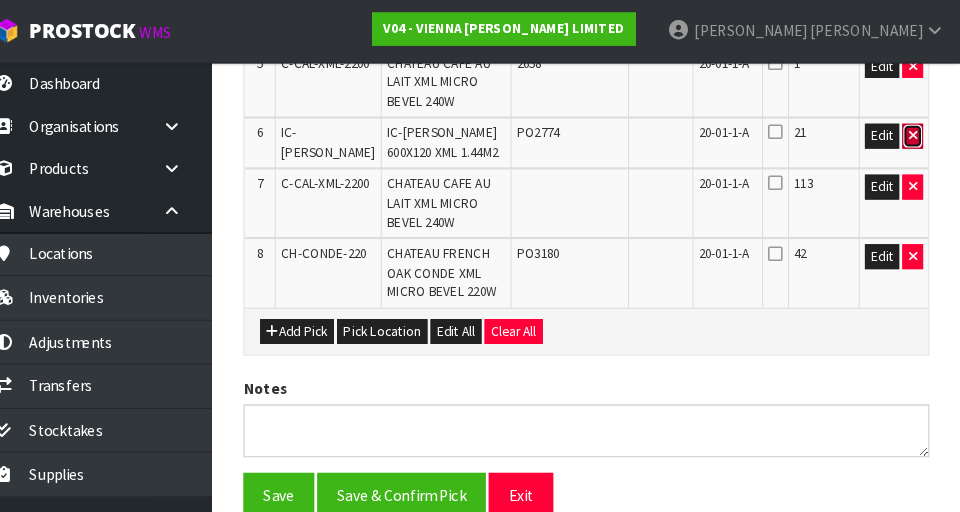 click at bounding box center (914, 130) 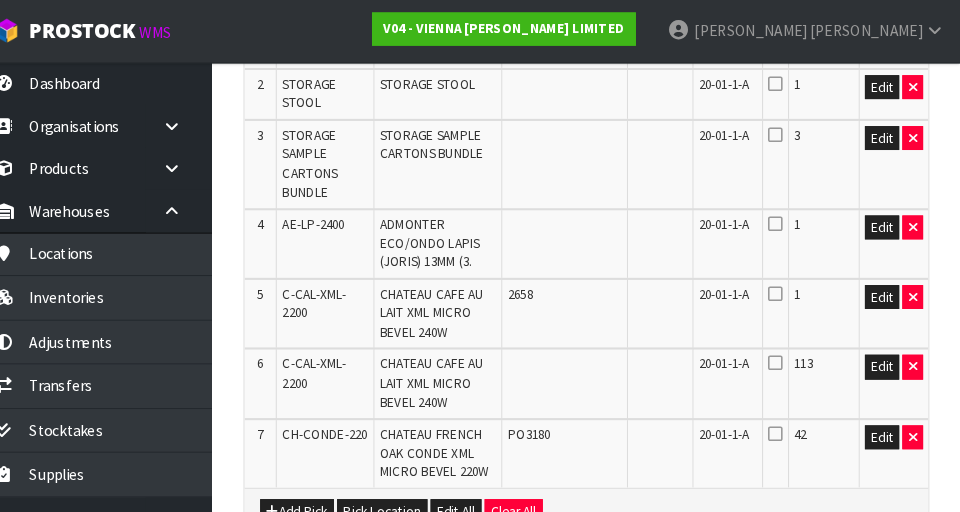 scroll, scrollTop: 624, scrollLeft: 0, axis: vertical 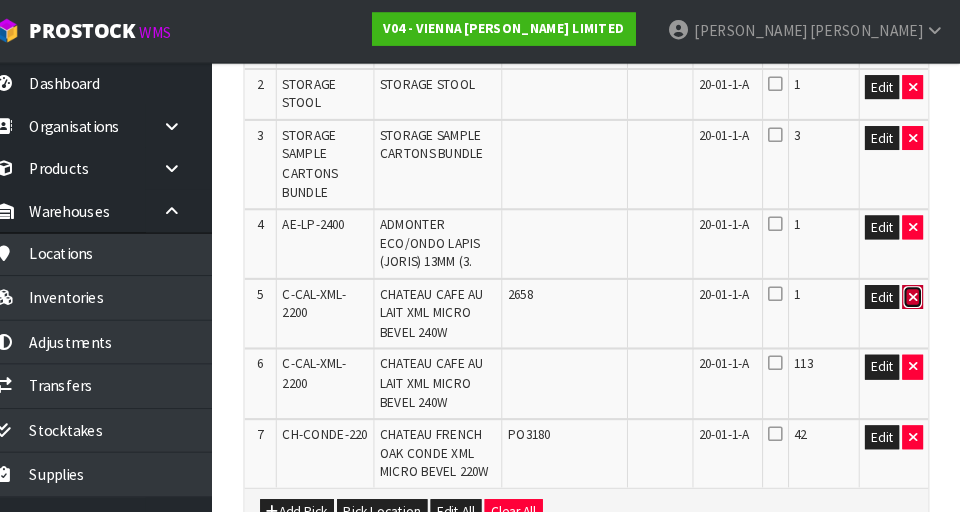click at bounding box center [914, 285] 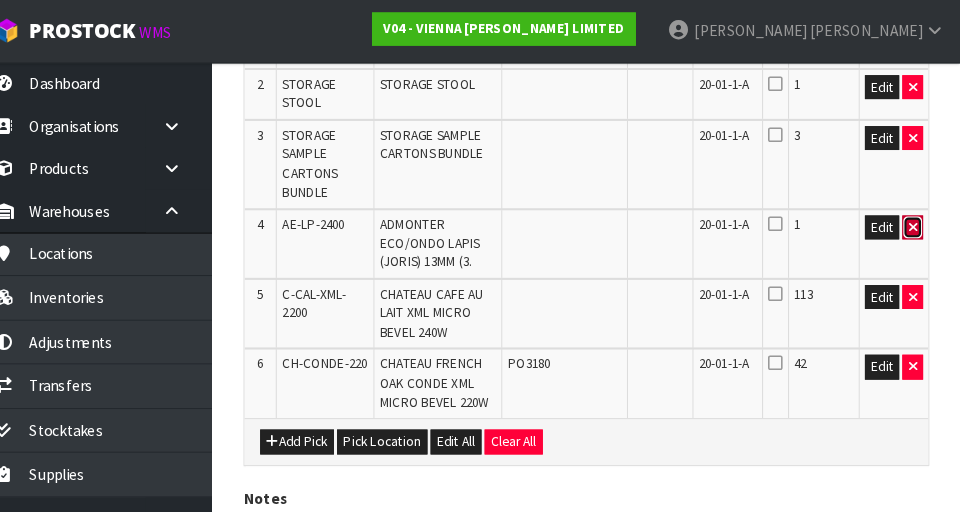 click at bounding box center (914, 218) 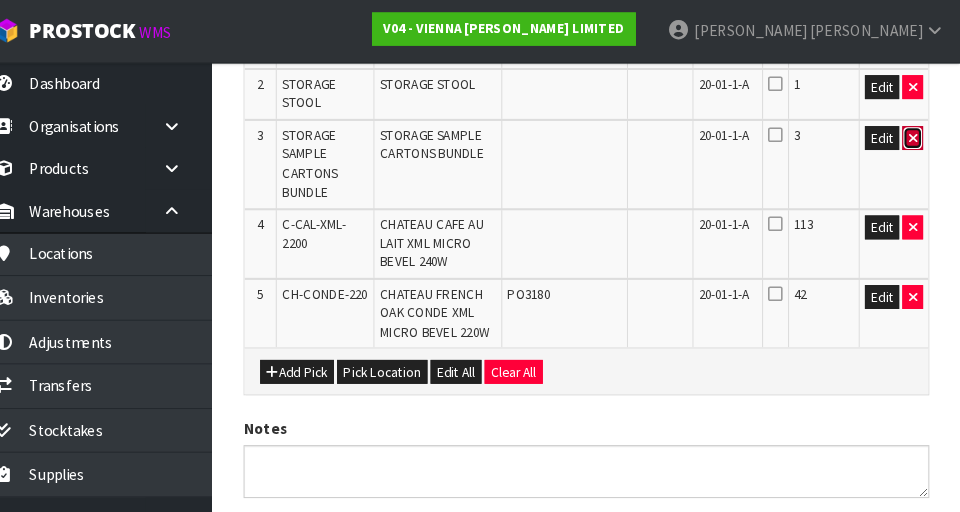 click at bounding box center (914, 132) 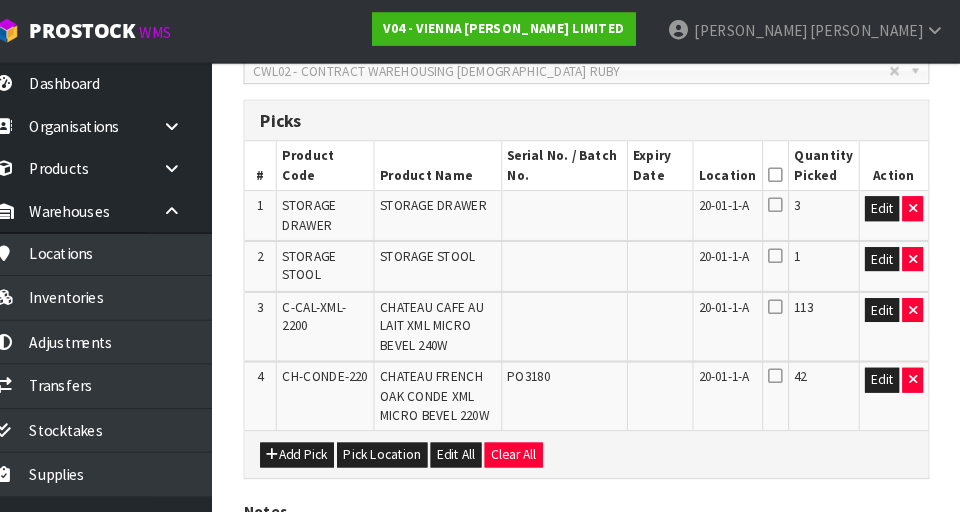 scroll, scrollTop: 453, scrollLeft: 0, axis: vertical 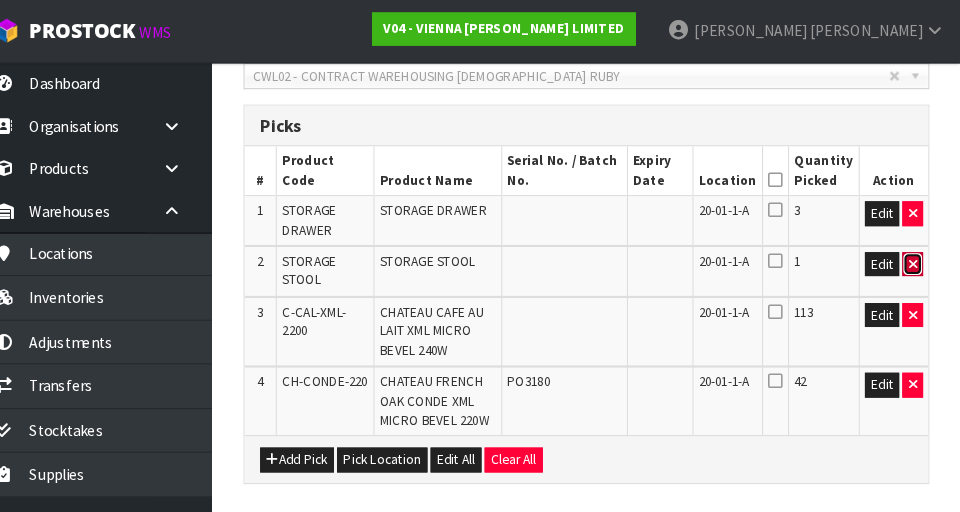 click at bounding box center (914, 254) 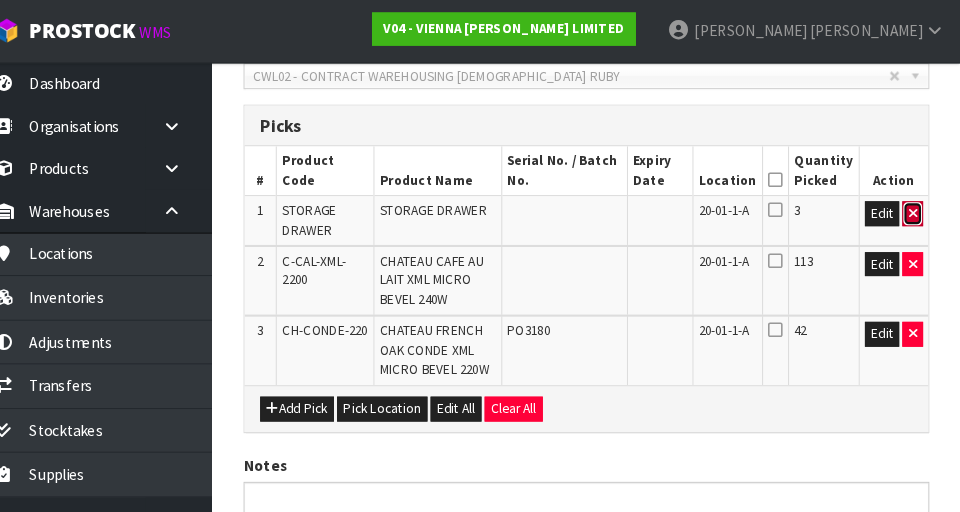 click at bounding box center [914, 206] 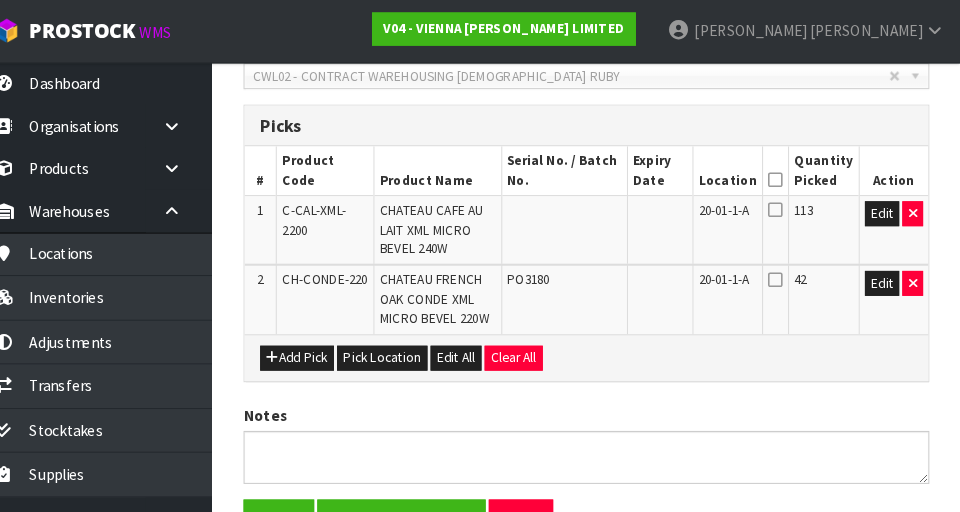 click on "Location" at bounding box center (735, 164) 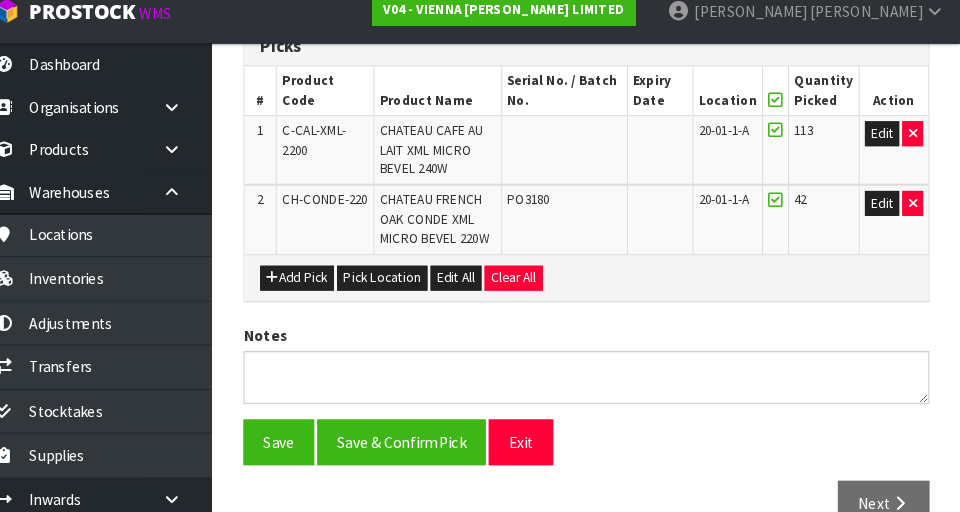 scroll, scrollTop: 553, scrollLeft: 0, axis: vertical 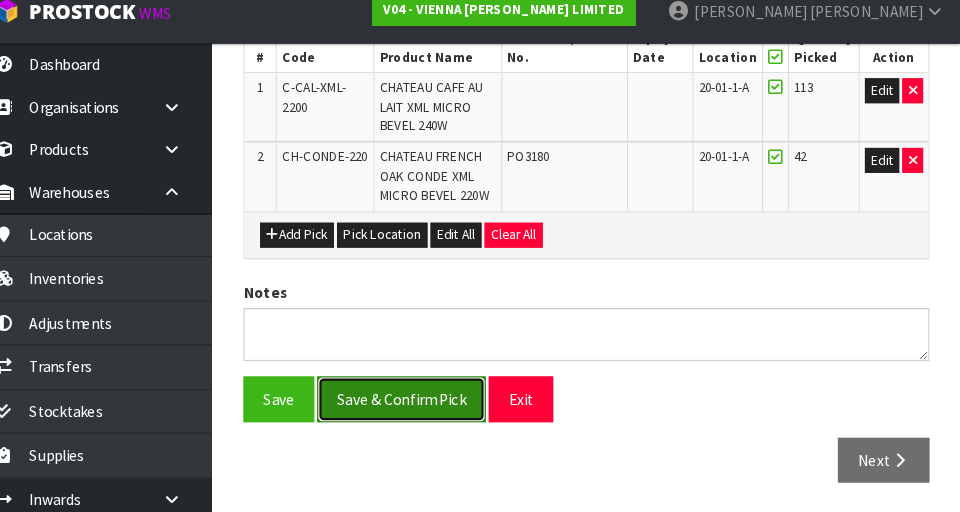 click on "Save & Confirm Pick" at bounding box center [422, 402] 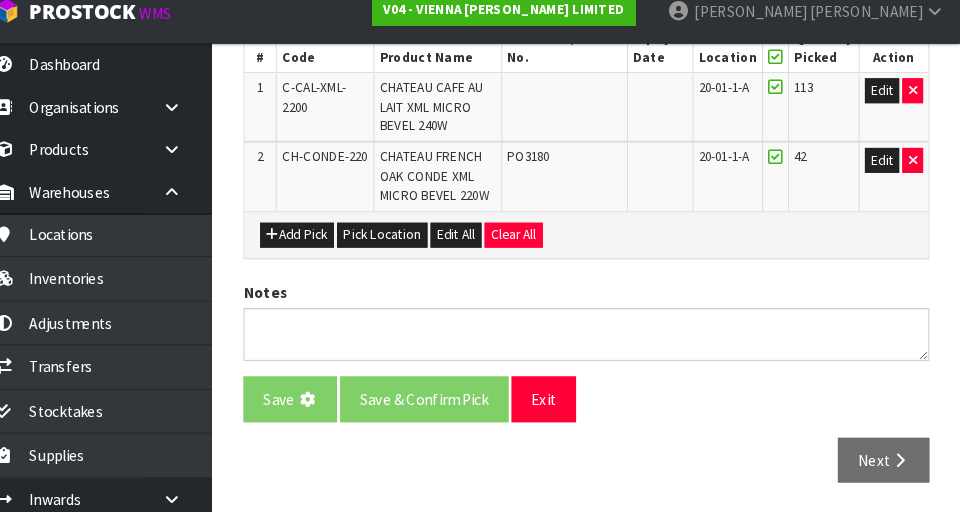 scroll, scrollTop: 0, scrollLeft: 0, axis: both 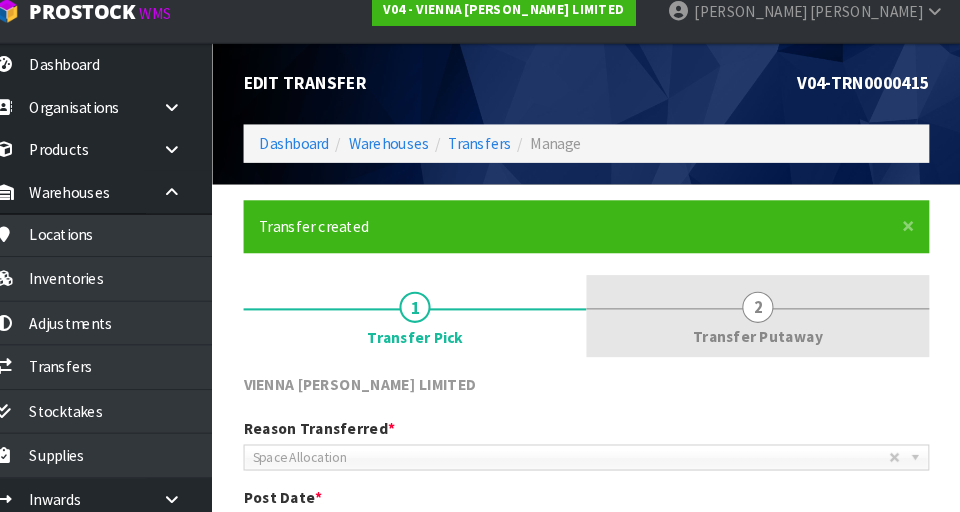 click on "2
Transfer Putaway" at bounding box center (765, 323) 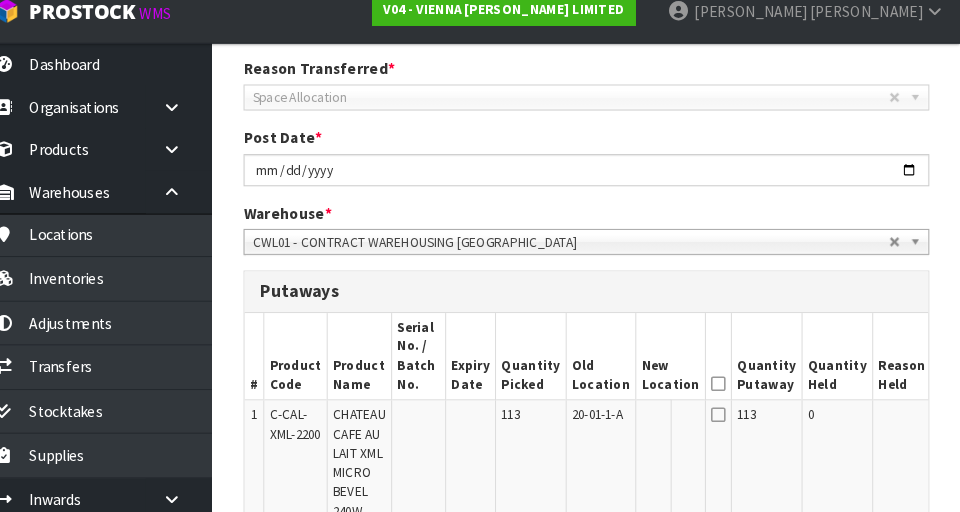 scroll, scrollTop: 349, scrollLeft: 0, axis: vertical 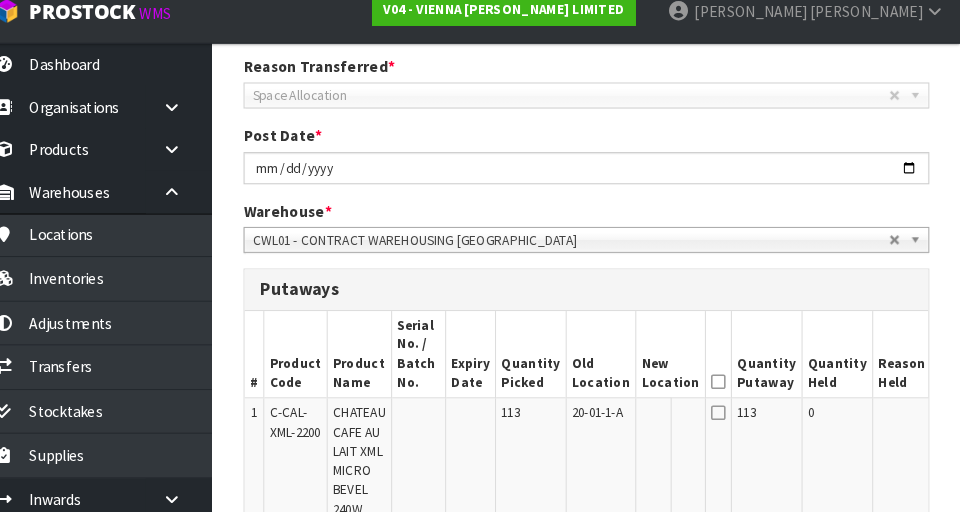 click on "Reason Transferred  *
Space Allocation Damage Expired Stock Repair QA
Space Allocation
Post Date  *
2025-07-24
Warehouse  *
01 - CONTRACT WAREHOUSING MAIN 02 - CONTRACT WAREHOUSING NO 2 CHC - CWL CHRISTCHURCH WAIHEKE - SOLAR SHOP WAIHEKE CWL01 - CONTRACT WAREHOUSING ALLENS ROAD CWL02 - CONTRACT WAREHOUSING LADY RUBY CWL03 - CONTRACT WAREHOUSING NEILPARK
CWL01 - CONTRACT WAREHOUSING ALLENS ROAD" at bounding box center [600, 174] 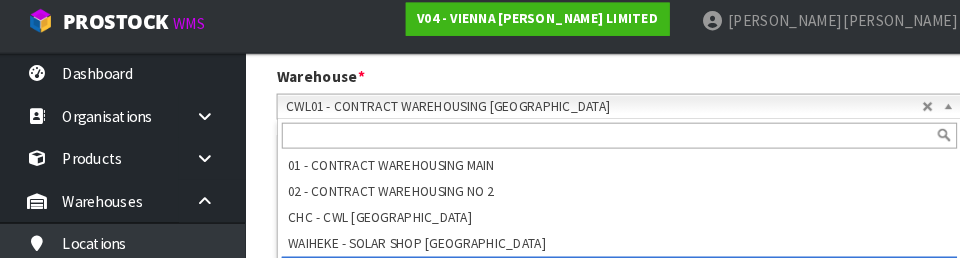 scroll, scrollTop: 483, scrollLeft: 0, axis: vertical 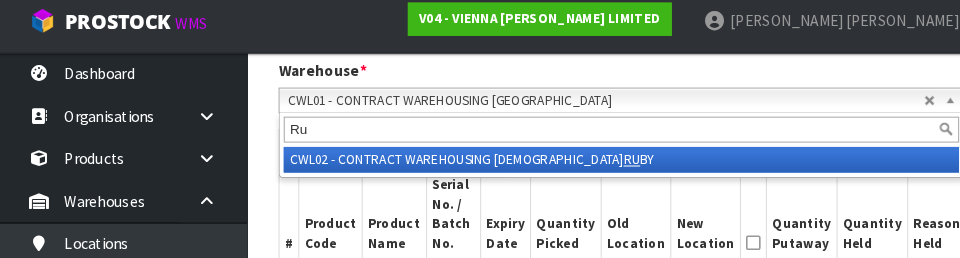 type on "Rub" 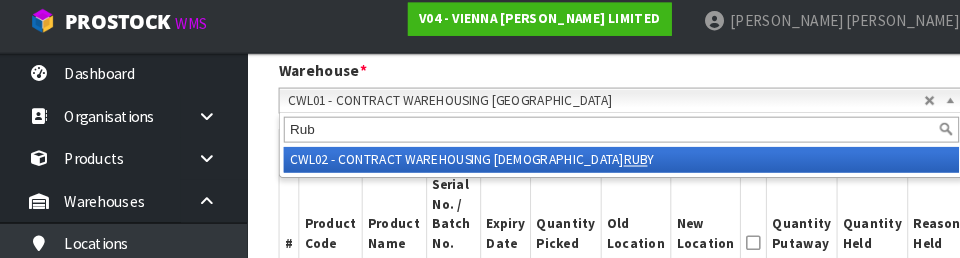type 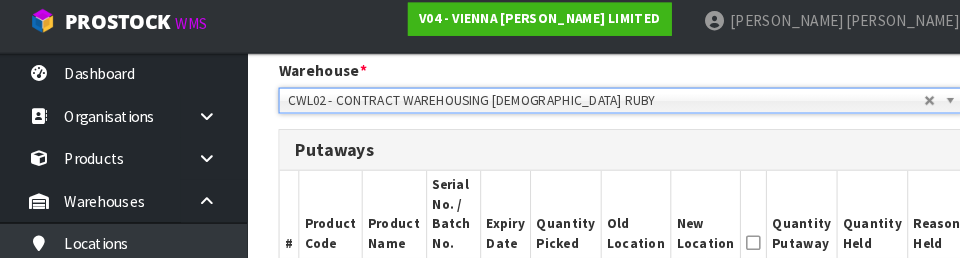 click on "Quantity
Held" at bounding box center (842, 216) 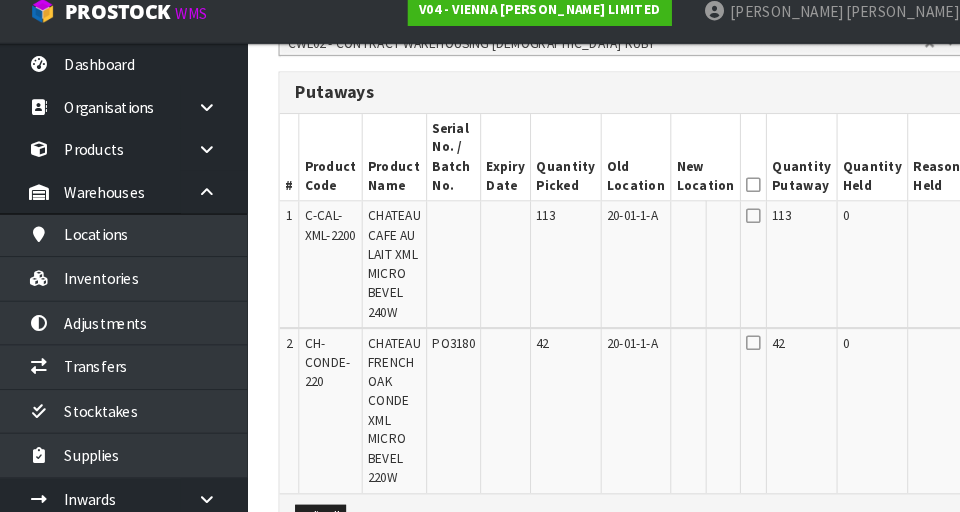 scroll, scrollTop: 544, scrollLeft: 0, axis: vertical 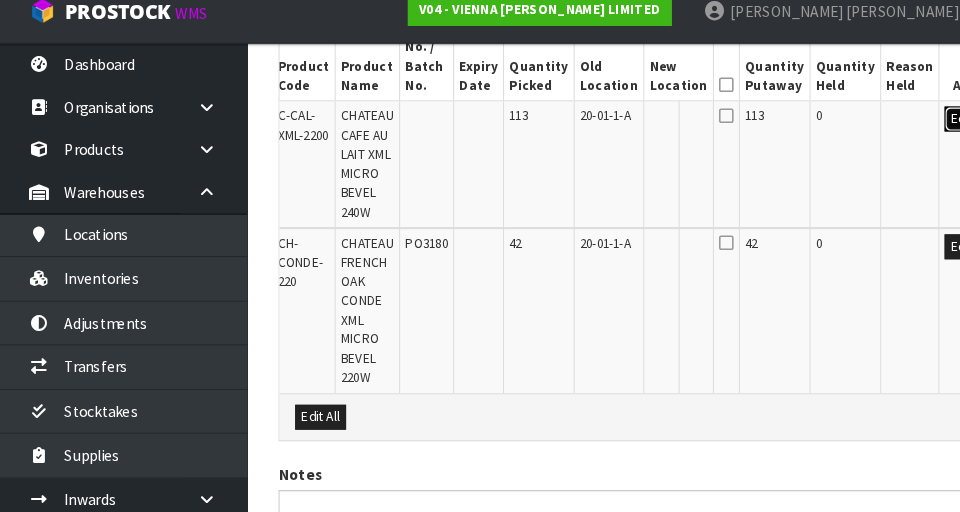 click on "Edit" at bounding box center (927, 134) 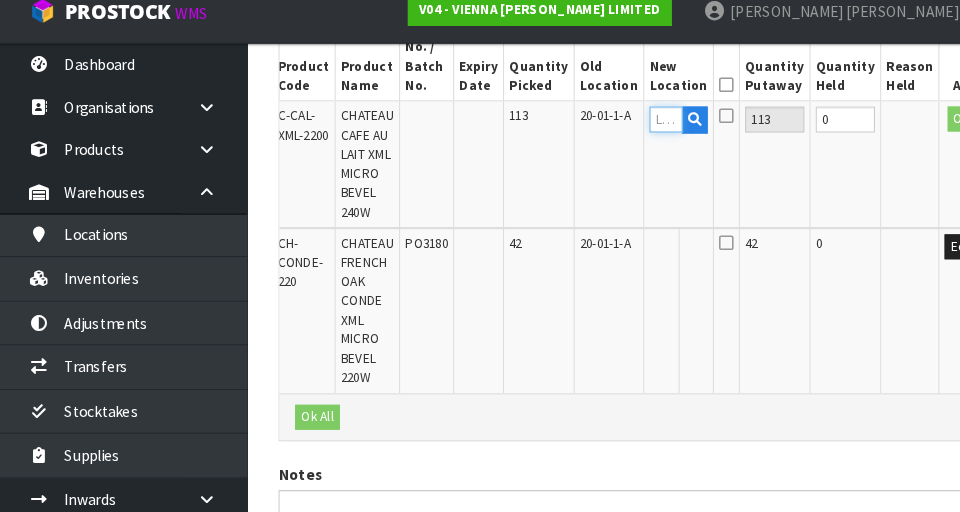 click at bounding box center [643, 134] 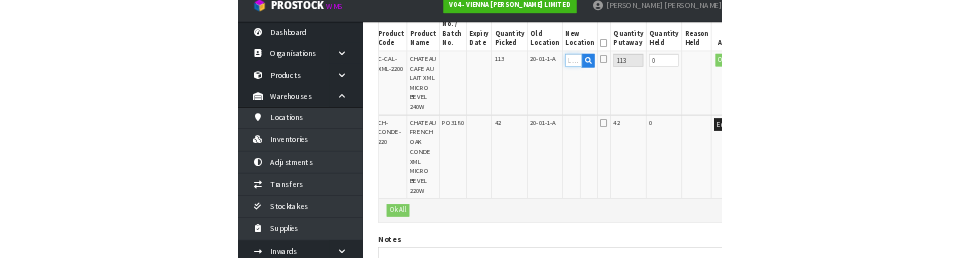 scroll, scrollTop: 643, scrollLeft: 0, axis: vertical 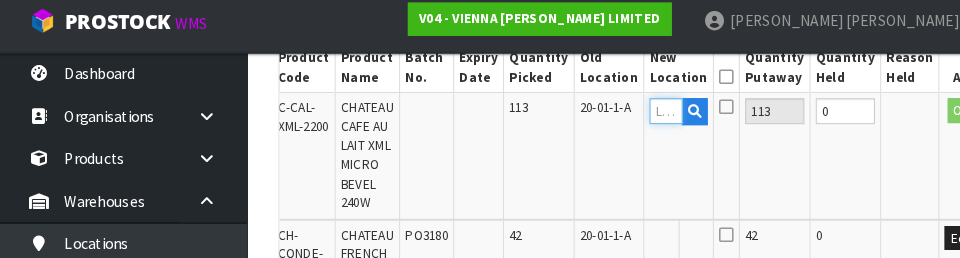 type on "9" 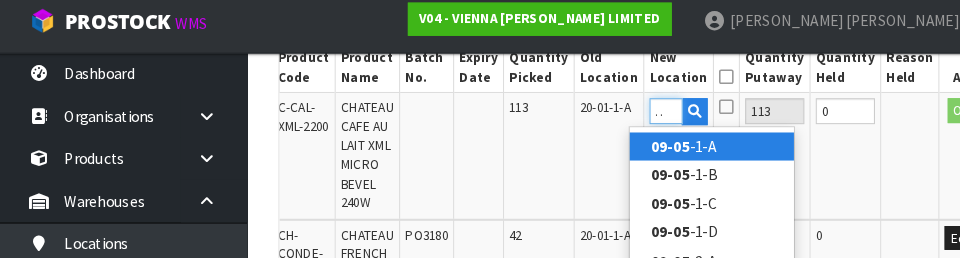 scroll, scrollTop: 0, scrollLeft: 20, axis: horizontal 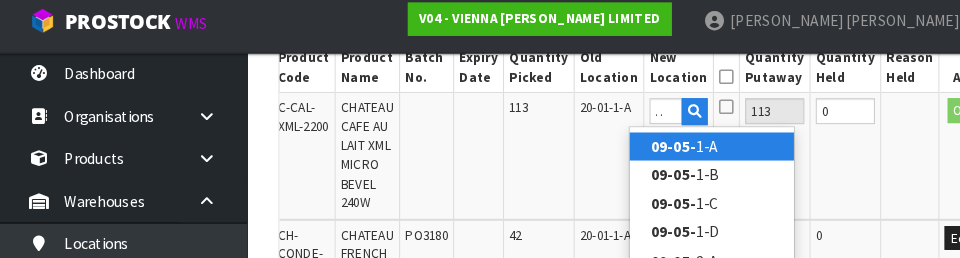 click on "09-05- 1-A" at bounding box center (687, 150) 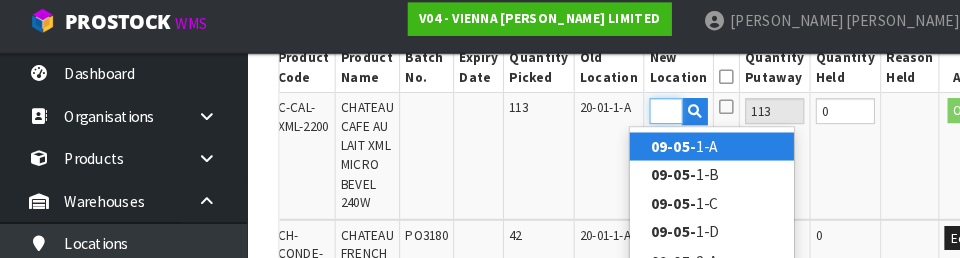scroll, scrollTop: 0, scrollLeft: 0, axis: both 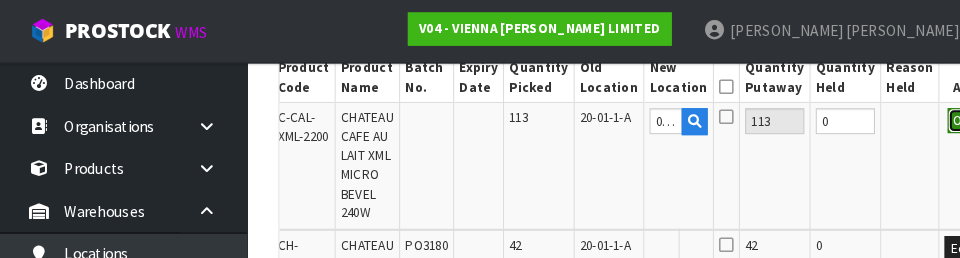 click on "OK" at bounding box center (928, 116) 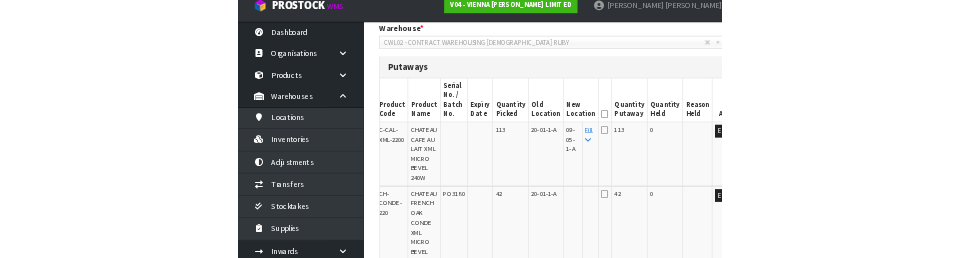 scroll, scrollTop: 551, scrollLeft: 0, axis: vertical 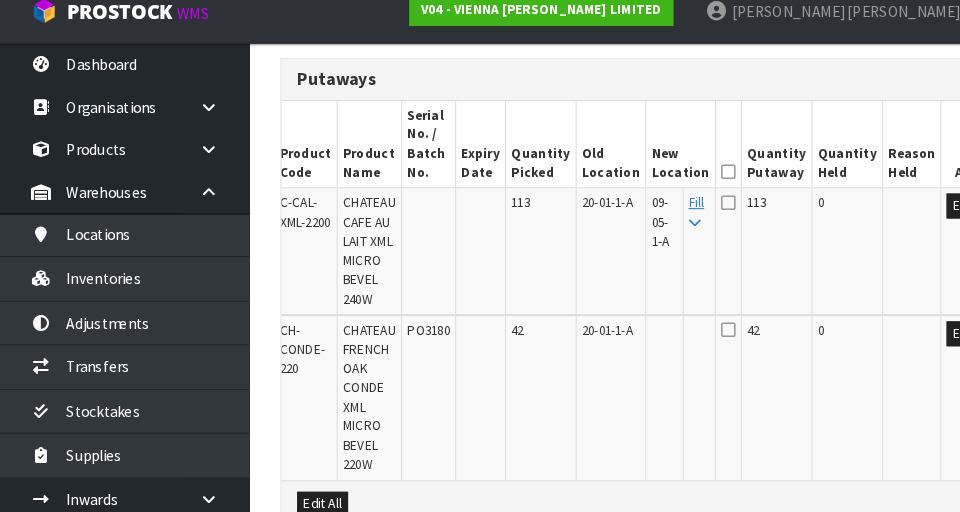 click at bounding box center [701, 214] 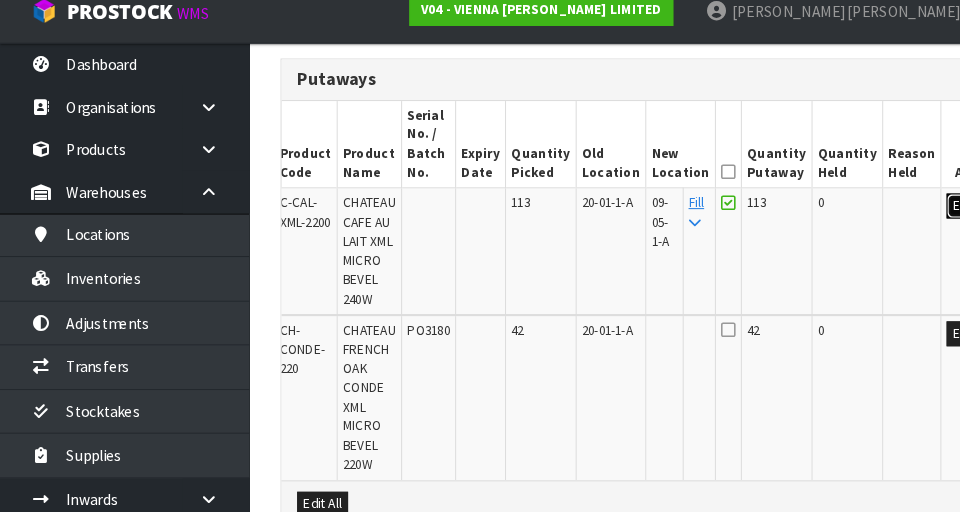 click on "Edit" at bounding box center (927, 217) 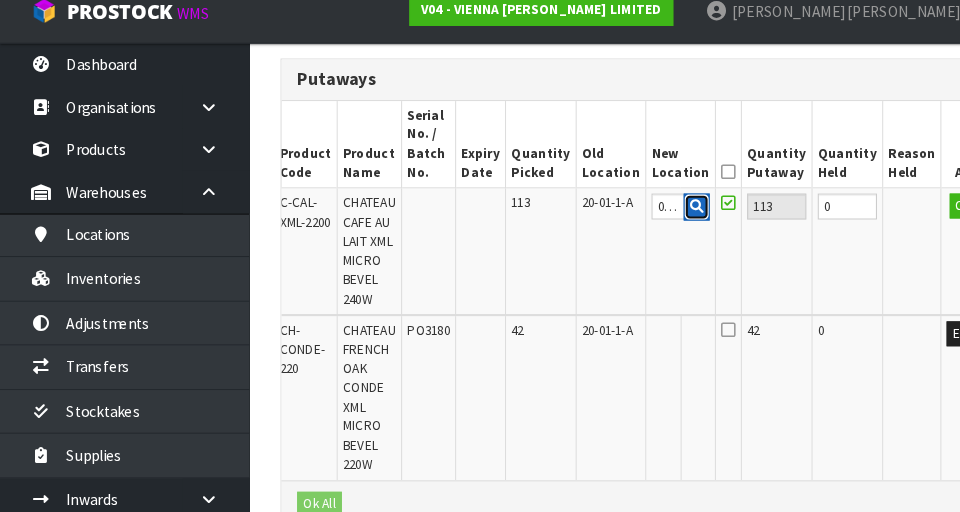 click at bounding box center [670, 217] 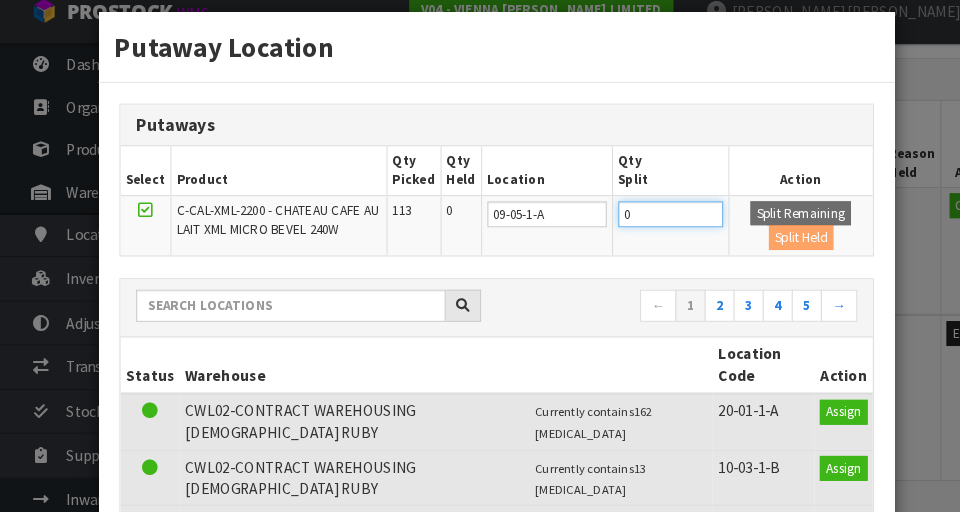 click on "0" at bounding box center (645, 225) 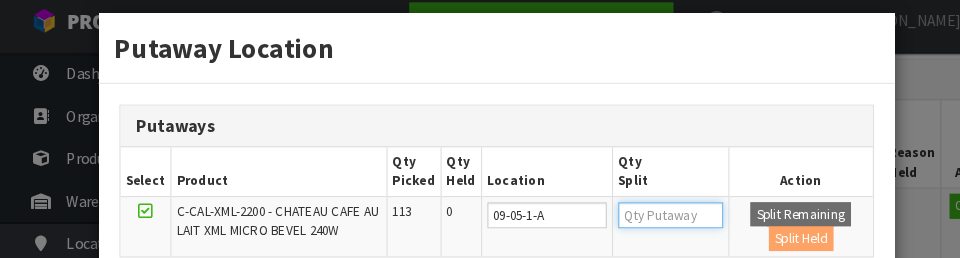 scroll, scrollTop: 0, scrollLeft: 0, axis: both 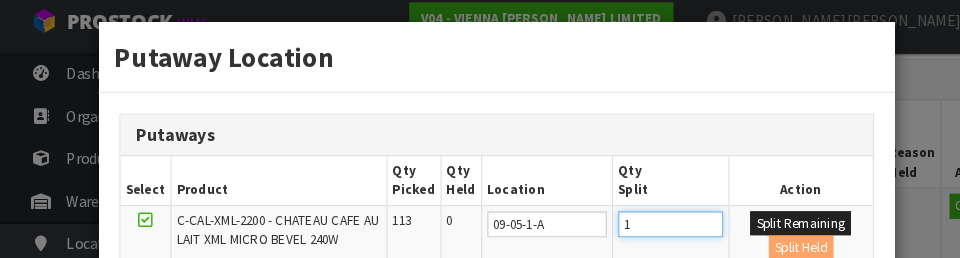 type on "1" 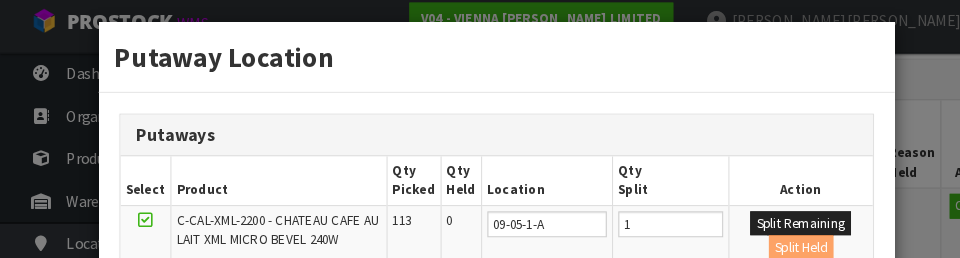 click on "Putaways" at bounding box center [478, 139] 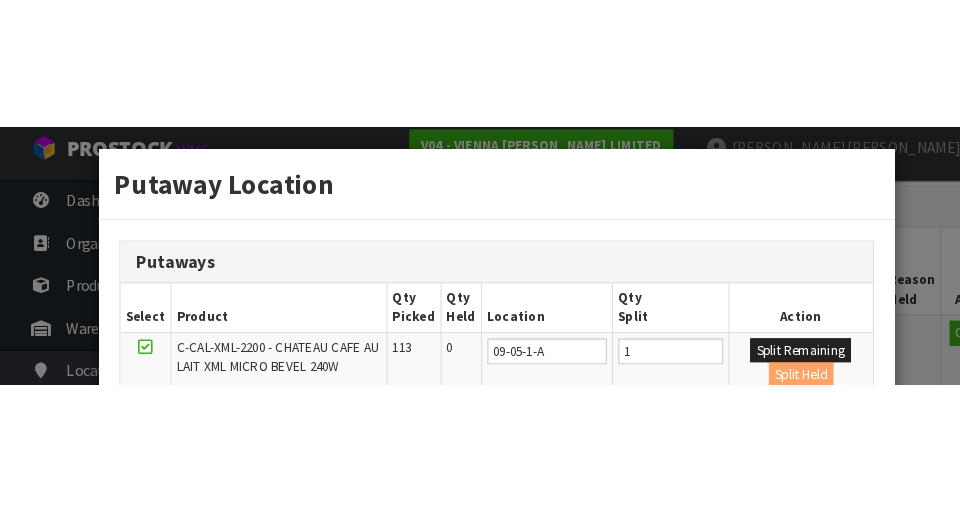 scroll, scrollTop: 560, scrollLeft: 0, axis: vertical 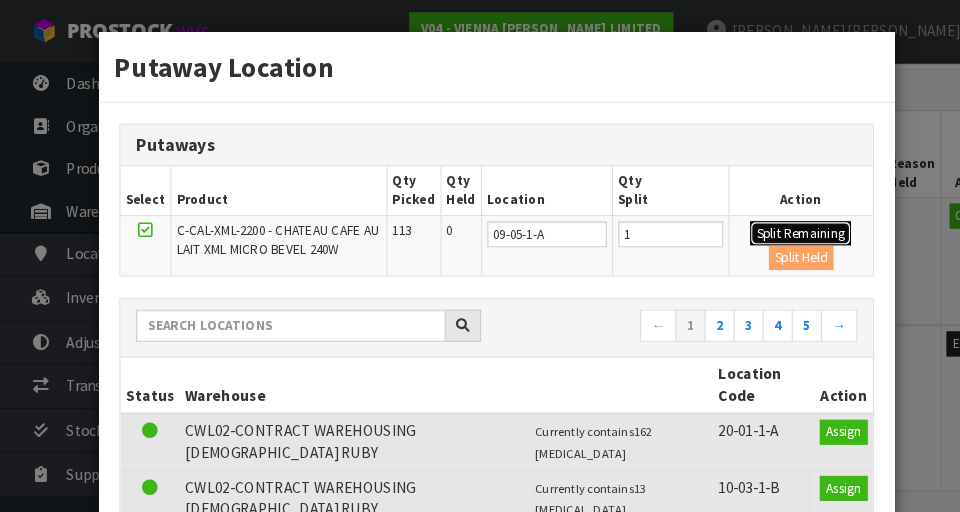 click on "Split Remaining" at bounding box center [770, 225] 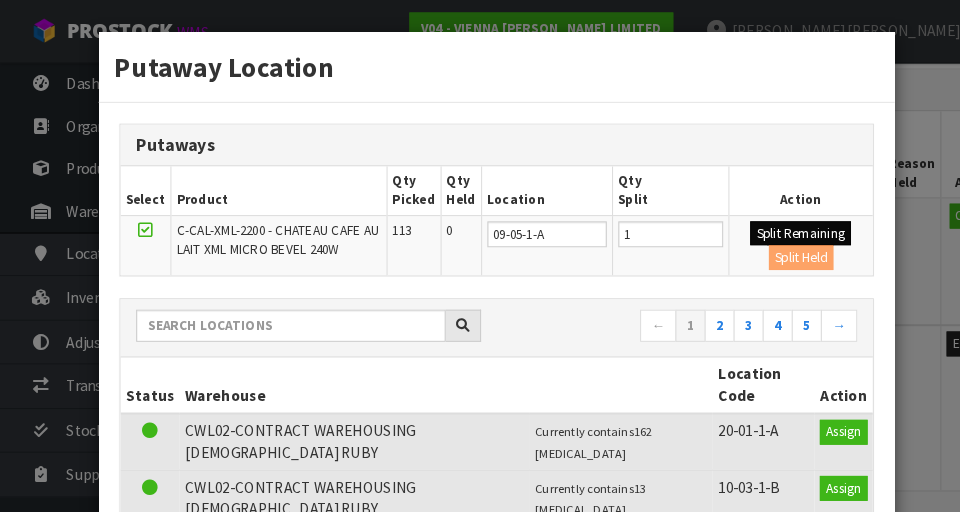 type on "1" 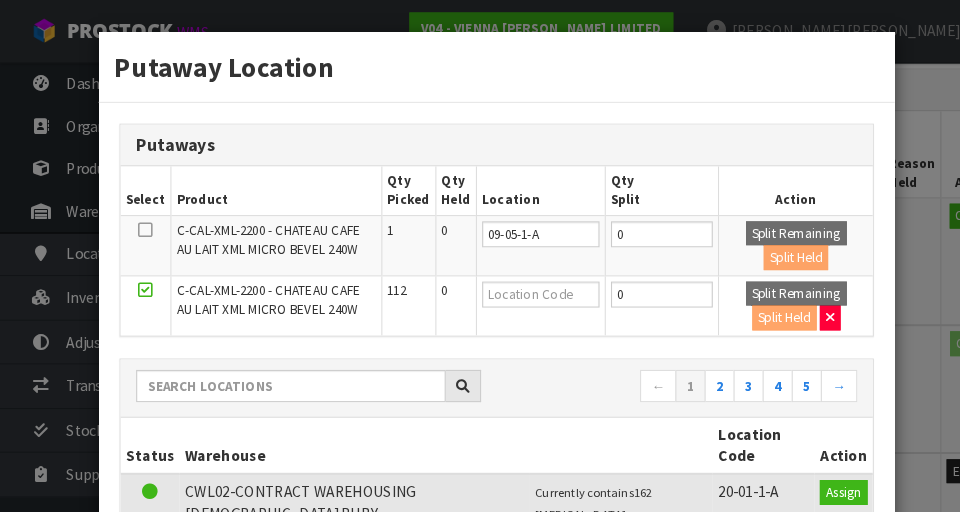click on "Putaway Location
Putaways
Select
Product
Qty  Picked
Qty  Held
Location
Qty  Split
Action
C-CAL-XML-2200 - CHATEAU CAFE AU LAIT XML MICRO BEVEL 240W
1
0
09-05-1-A
0
Split Remaining
Split Held
C-CAL-XML-2200 - CHATEAU CAFE AU LAIT XML MICRO BEVEL 240W
112
0
0
Split Remaining
Split Held" at bounding box center (480, 256) 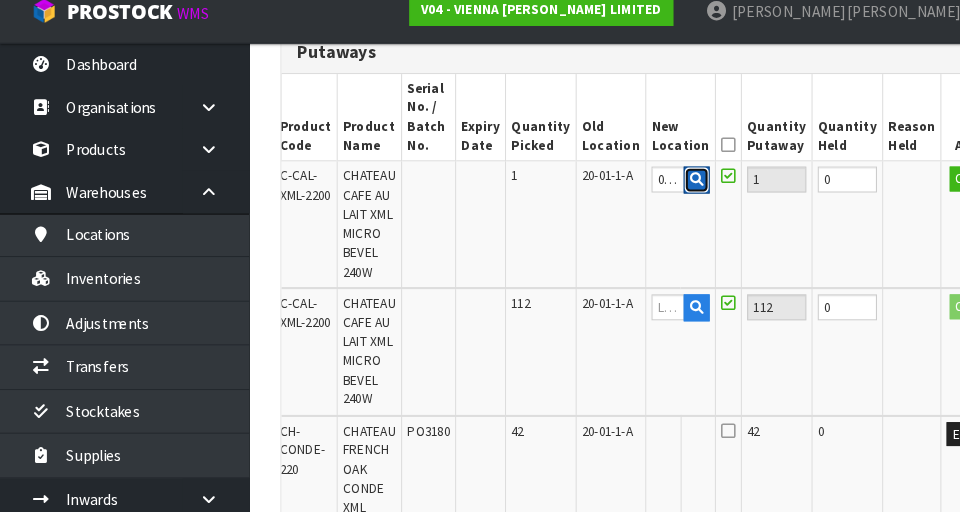 scroll, scrollTop: 615, scrollLeft: 0, axis: vertical 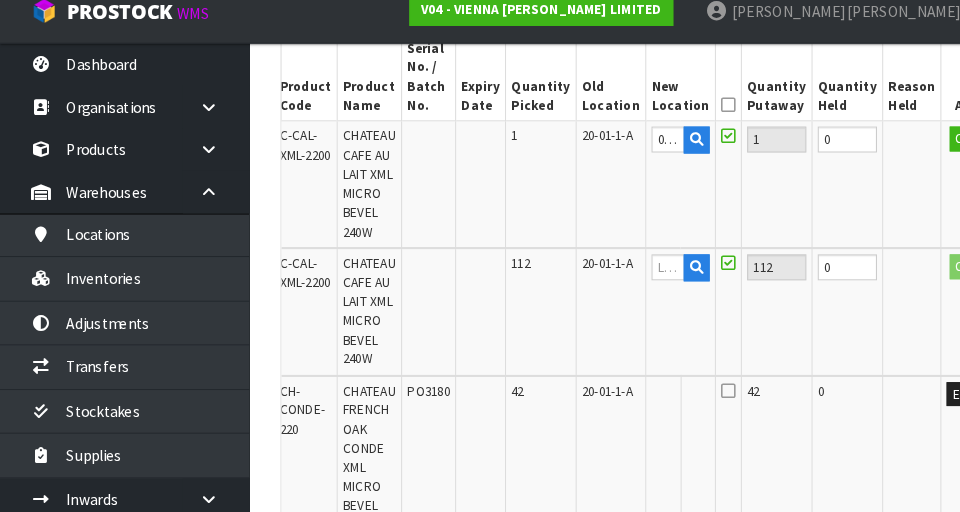 click on "20-01-1-A" at bounding box center [588, 197] 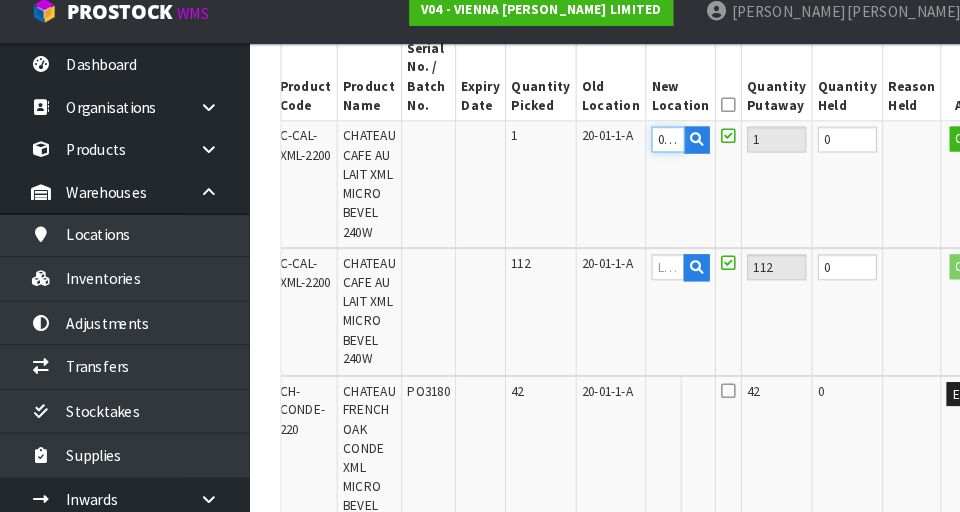 click on "09-05-1-A" at bounding box center (643, 153) 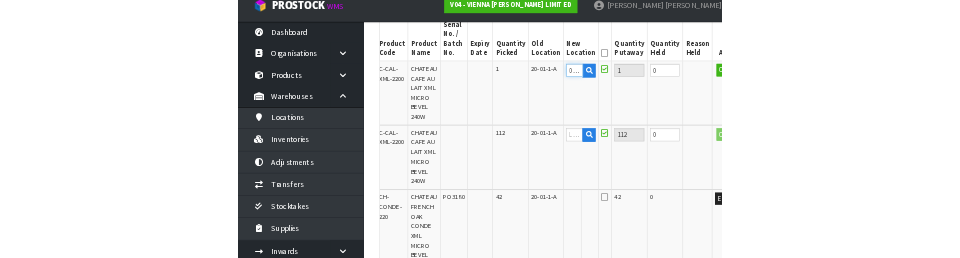 scroll, scrollTop: 625, scrollLeft: 0, axis: vertical 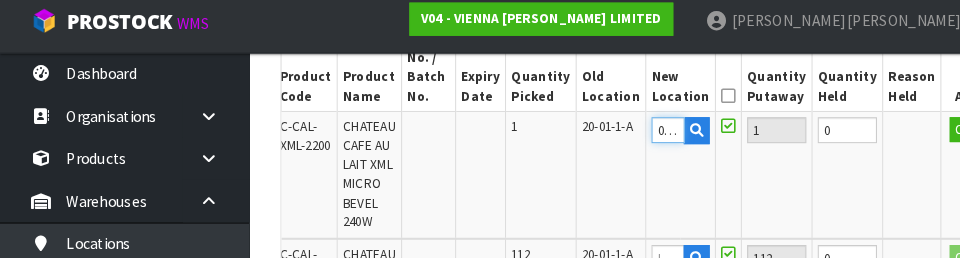 click on "09-05-1-A" at bounding box center (643, 134) 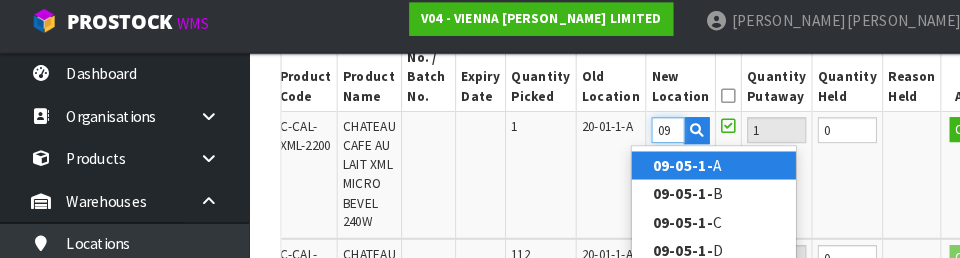 scroll, scrollTop: 0, scrollLeft: 0, axis: both 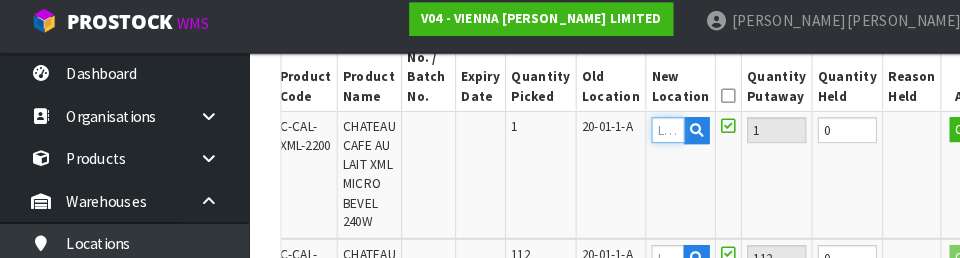 type 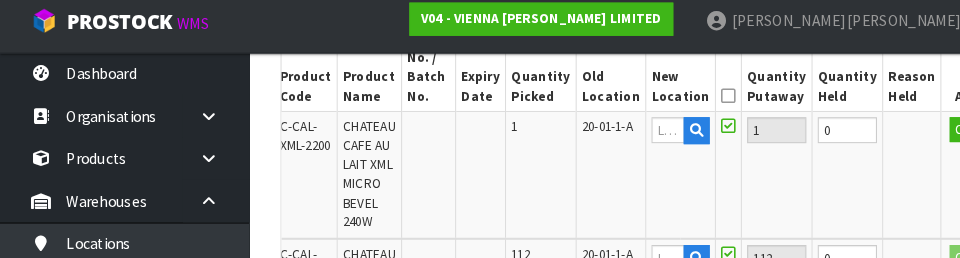 click on "0" at bounding box center [816, 178] 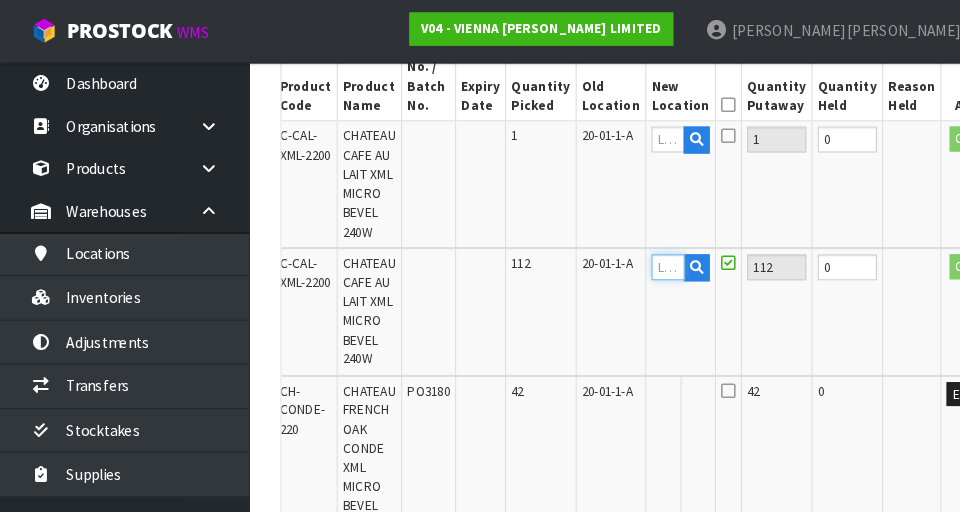 click at bounding box center (643, 257) 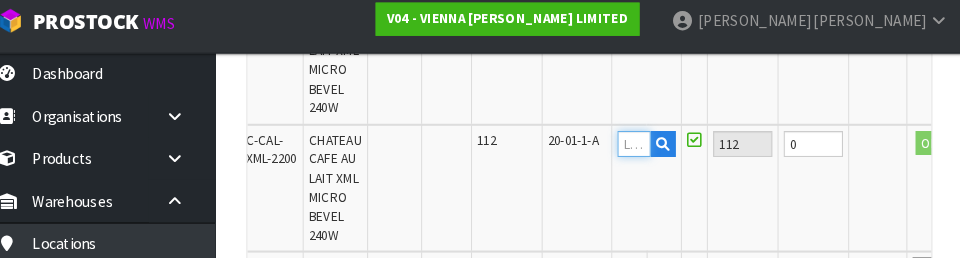 scroll, scrollTop: 748, scrollLeft: 0, axis: vertical 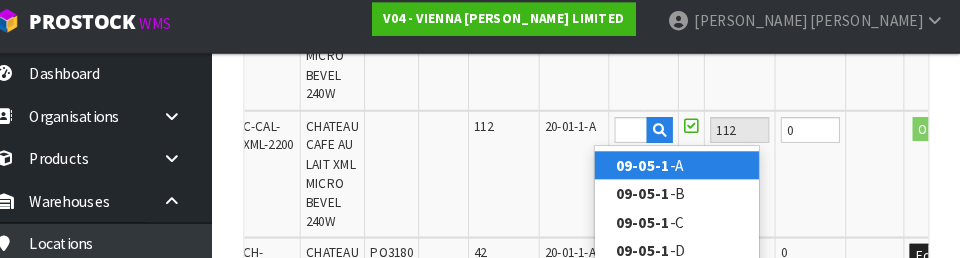 click on "09-05-1 -A" at bounding box center (687, 168) 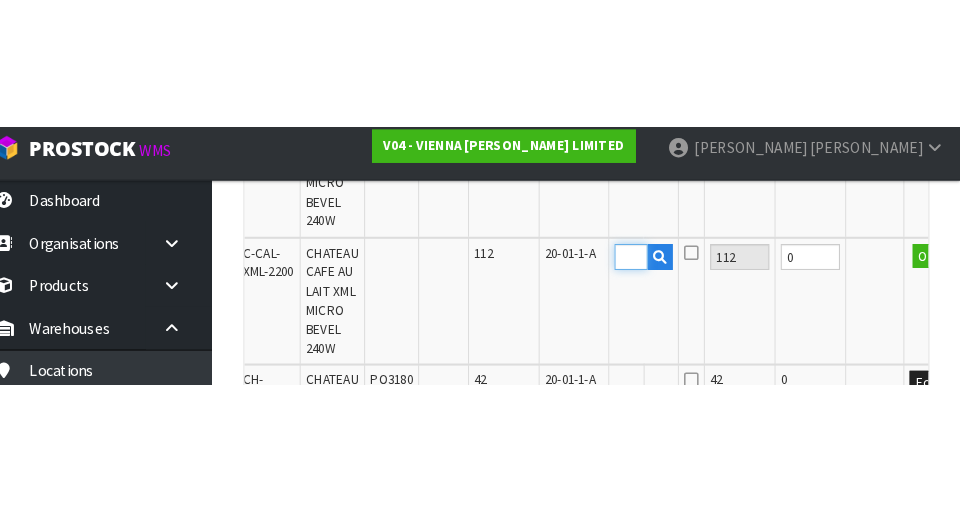 scroll, scrollTop: 758, scrollLeft: 0, axis: vertical 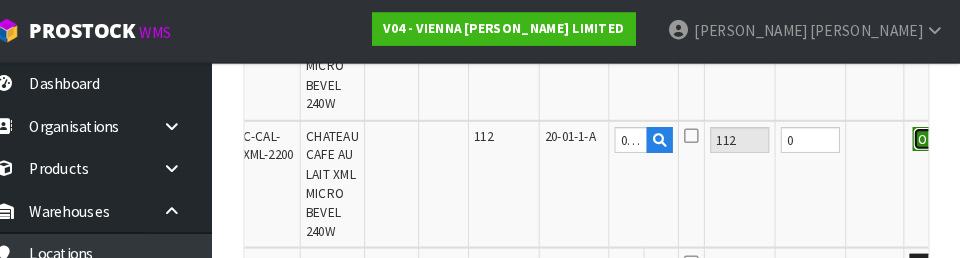 click on "OK" at bounding box center [928, 134] 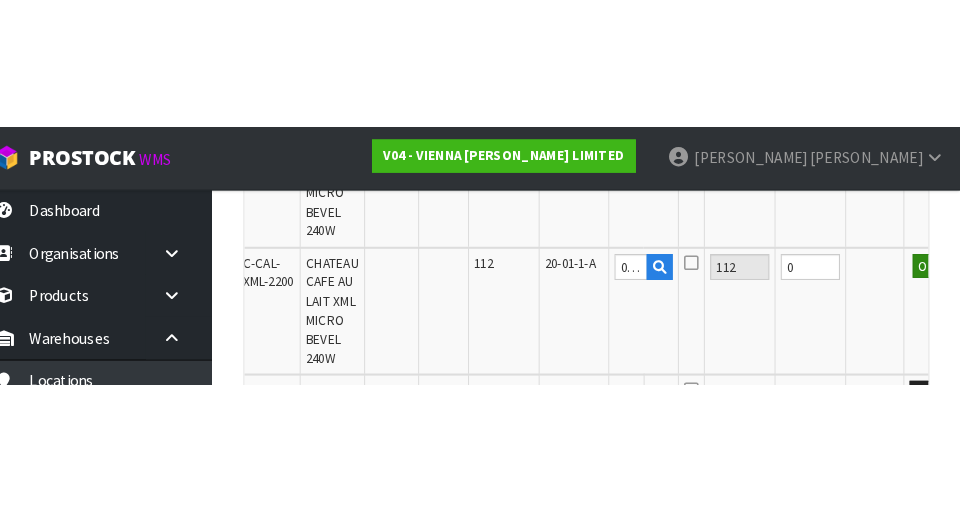 scroll, scrollTop: 758, scrollLeft: 0, axis: vertical 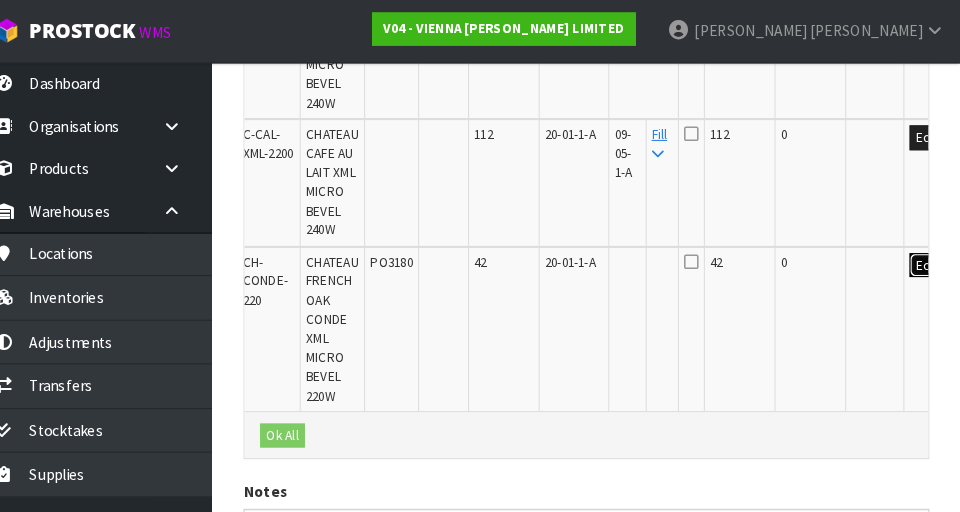 click on "Edit" at bounding box center [927, 256] 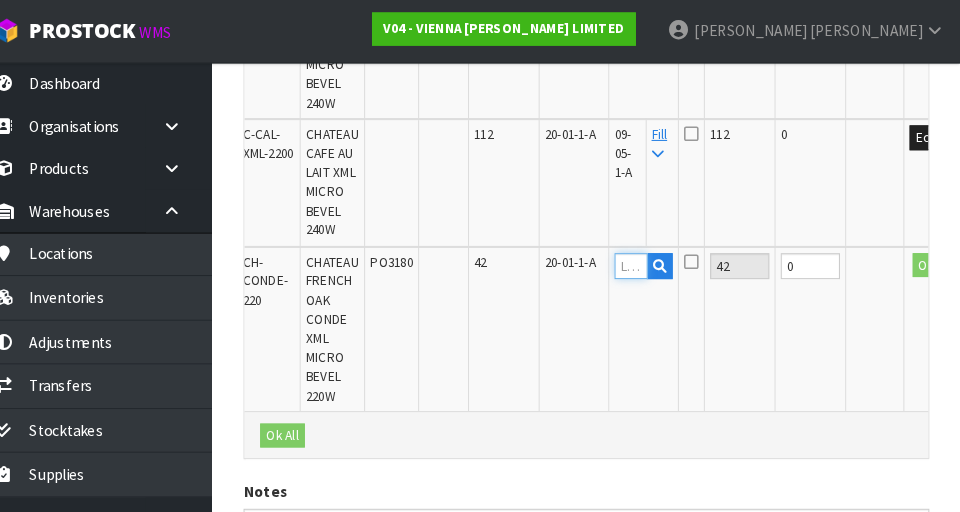 click at bounding box center [643, 256] 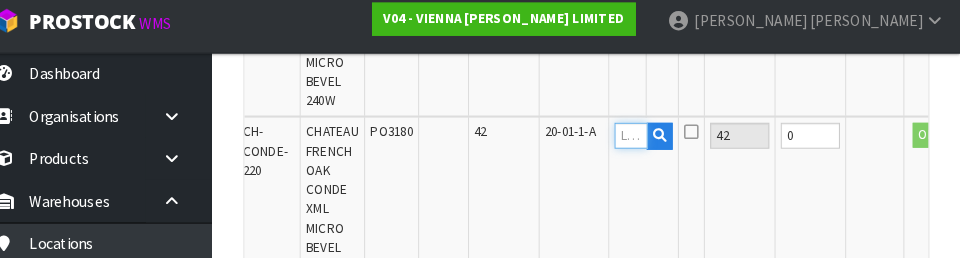 scroll, scrollTop: 871, scrollLeft: 0, axis: vertical 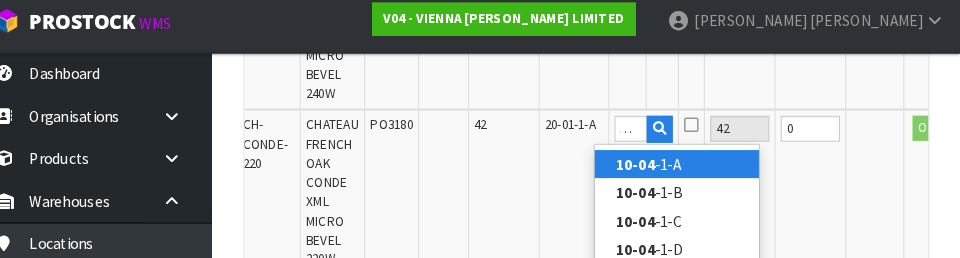 click on "10-04 -1-A" at bounding box center [687, 167] 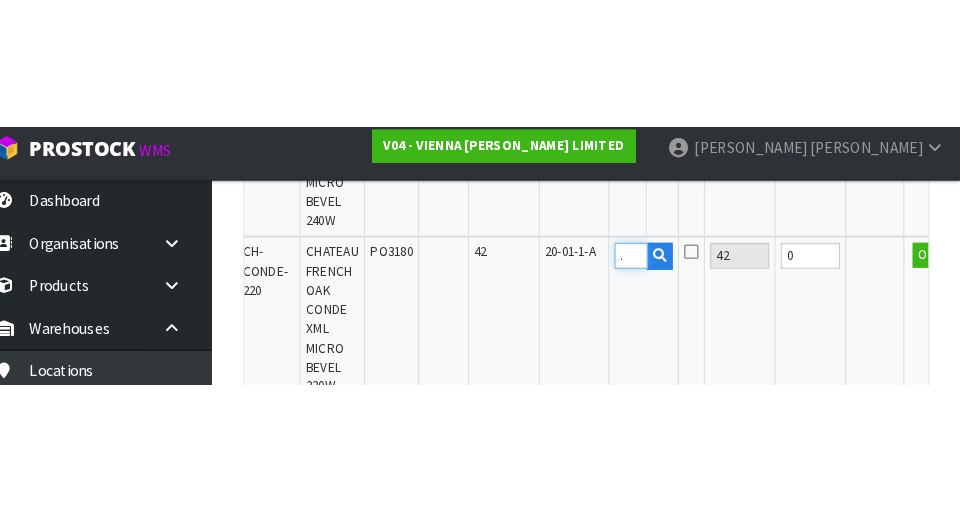 scroll, scrollTop: 880, scrollLeft: 0, axis: vertical 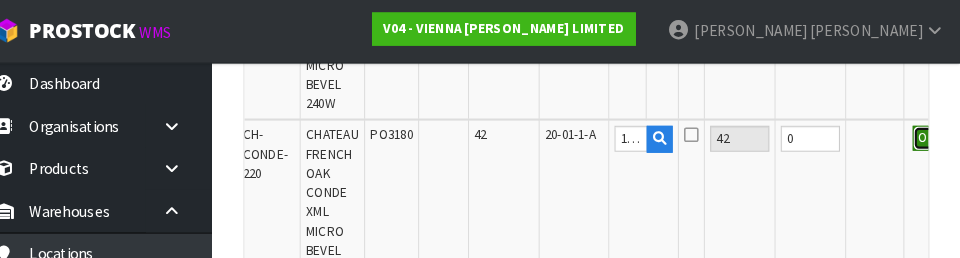 click on "OK" at bounding box center [928, 133] 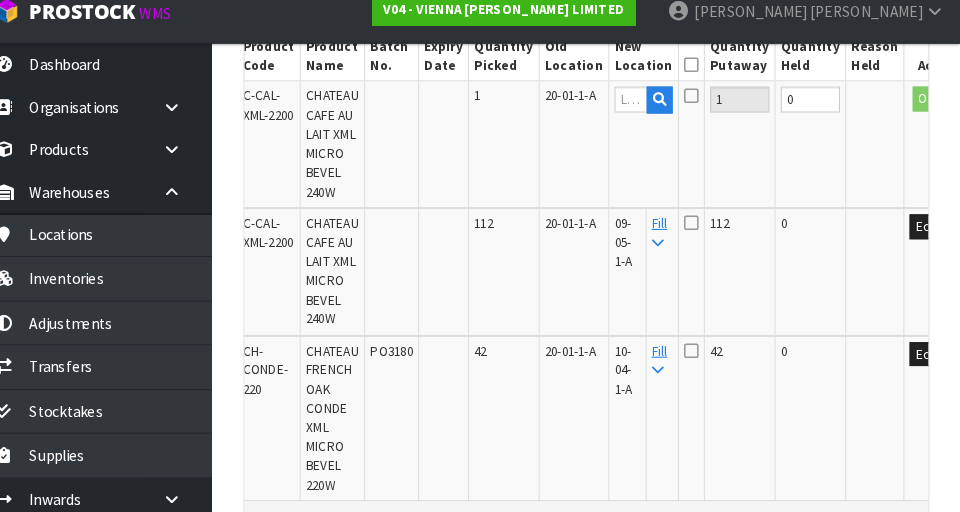 scroll, scrollTop: 655, scrollLeft: 0, axis: vertical 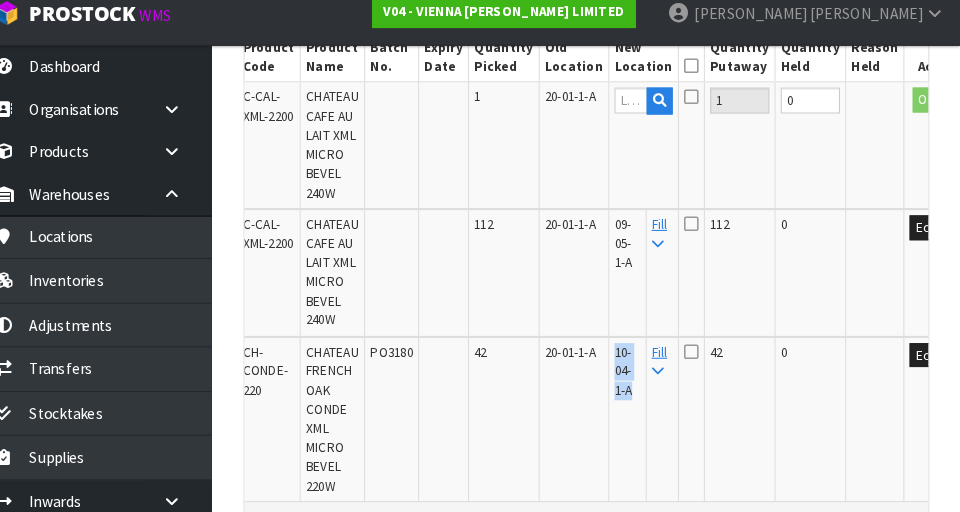 copy on "10-04-1-A" 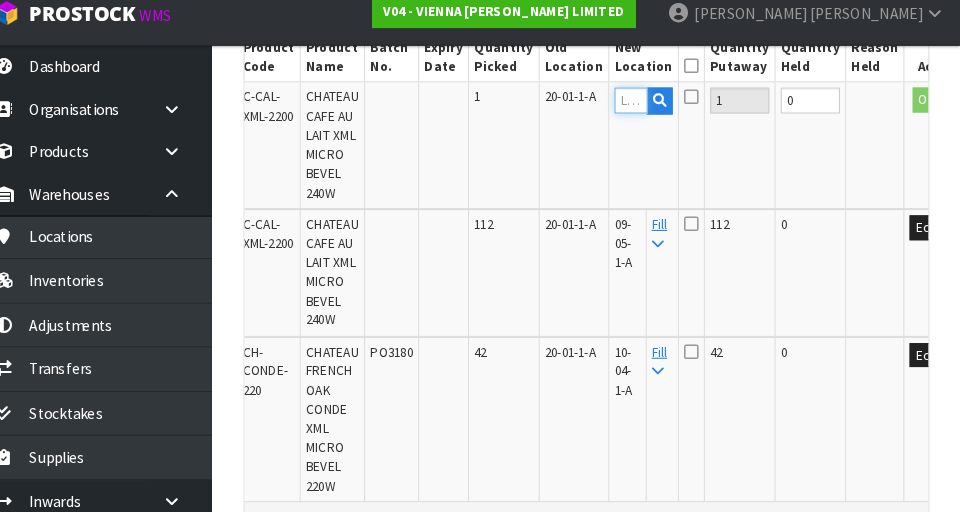 click at bounding box center (643, 113) 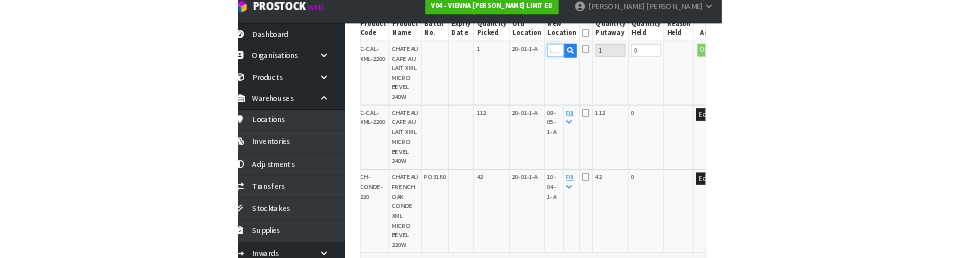 scroll, scrollTop: 663, scrollLeft: 0, axis: vertical 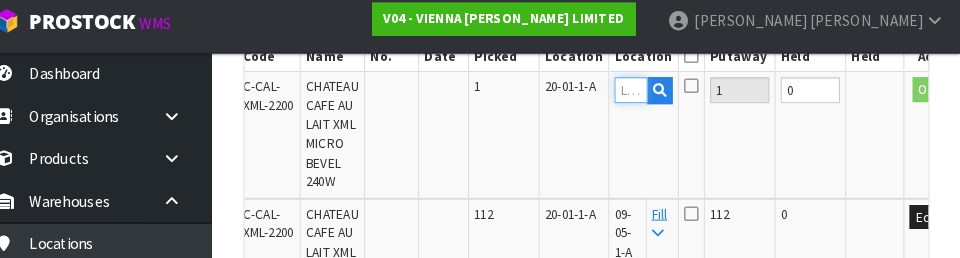 type on "10-04-1-A" 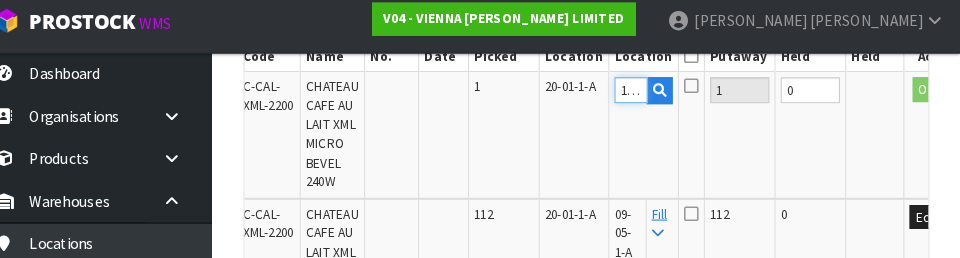 scroll, scrollTop: 0, scrollLeft: 38, axis: horizontal 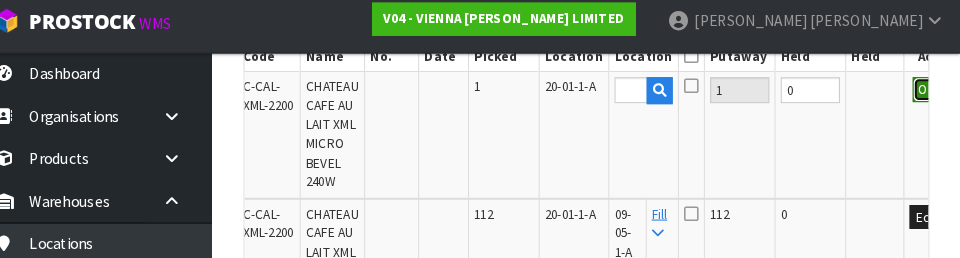click on "OK" at bounding box center (928, 96) 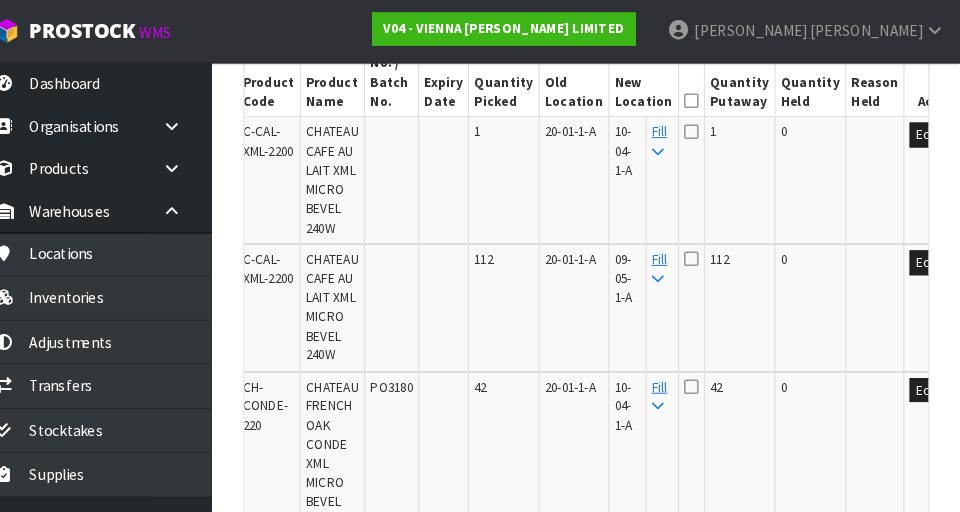 scroll, scrollTop: 596, scrollLeft: 0, axis: vertical 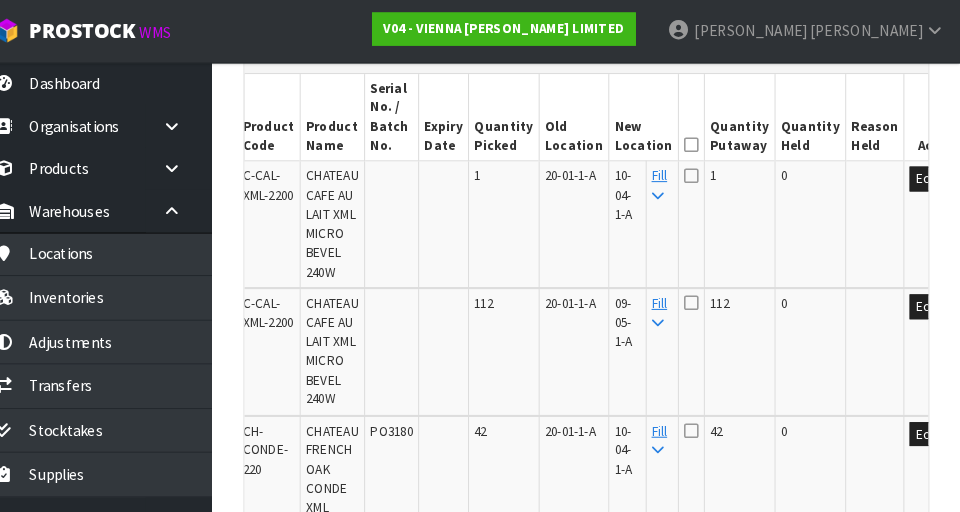 click at bounding box center (701, 139) 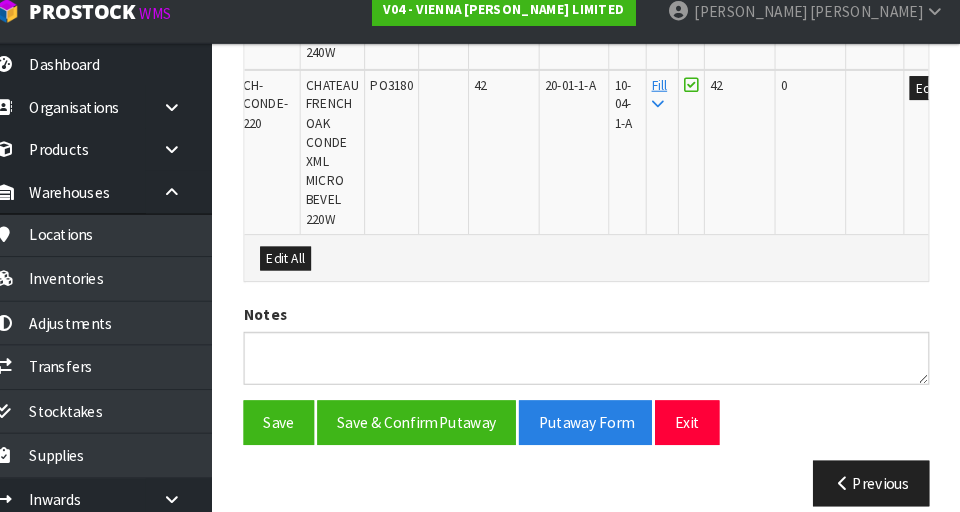 scroll, scrollTop: 912, scrollLeft: 0, axis: vertical 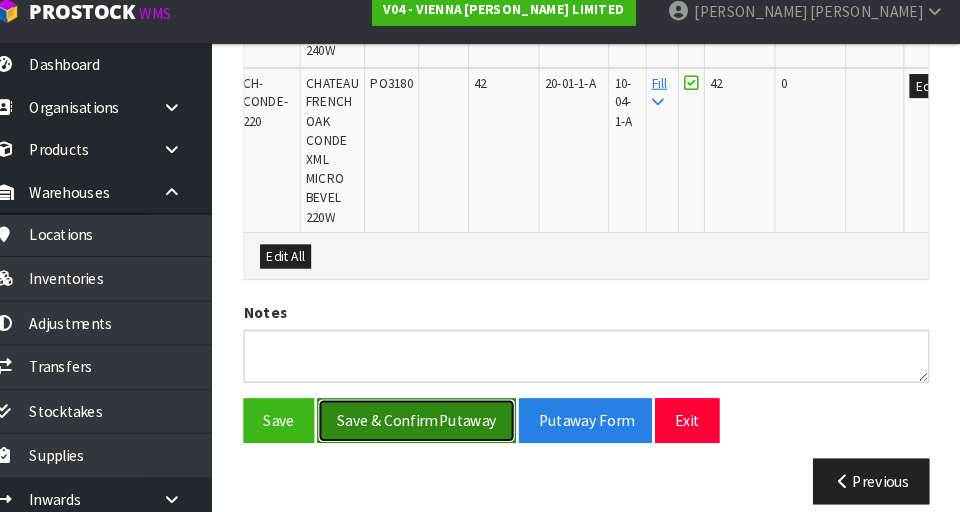 click on "Save & Confirm Putaway" at bounding box center (436, 423) 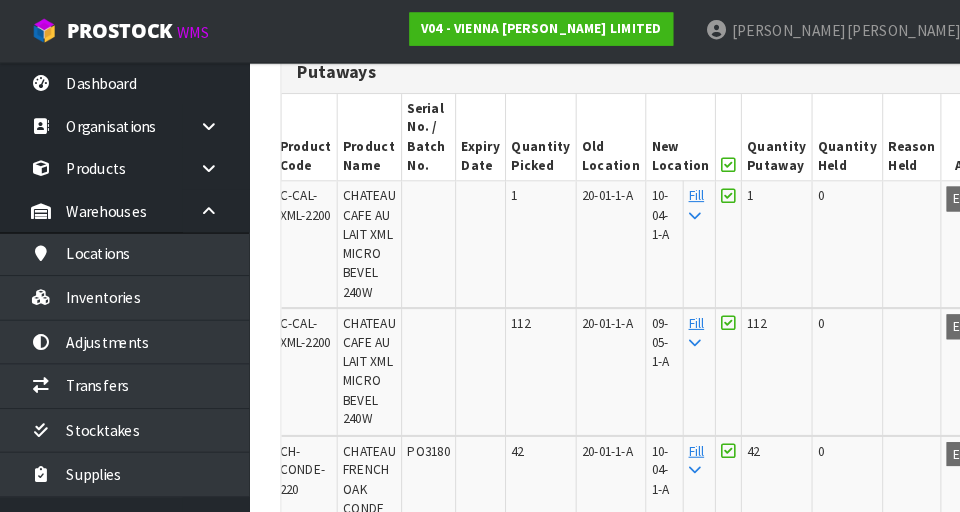 scroll, scrollTop: 576, scrollLeft: 0, axis: vertical 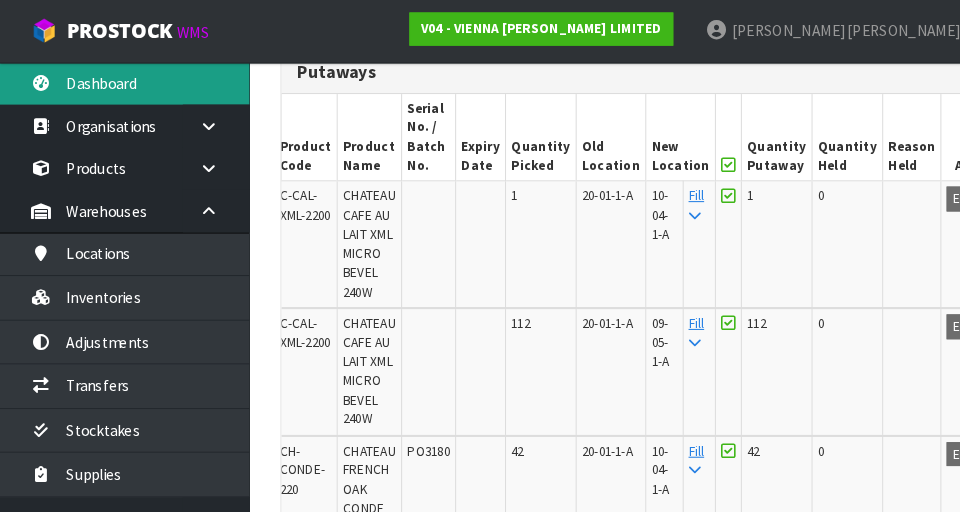 click on "Dashboard" at bounding box center [120, 80] 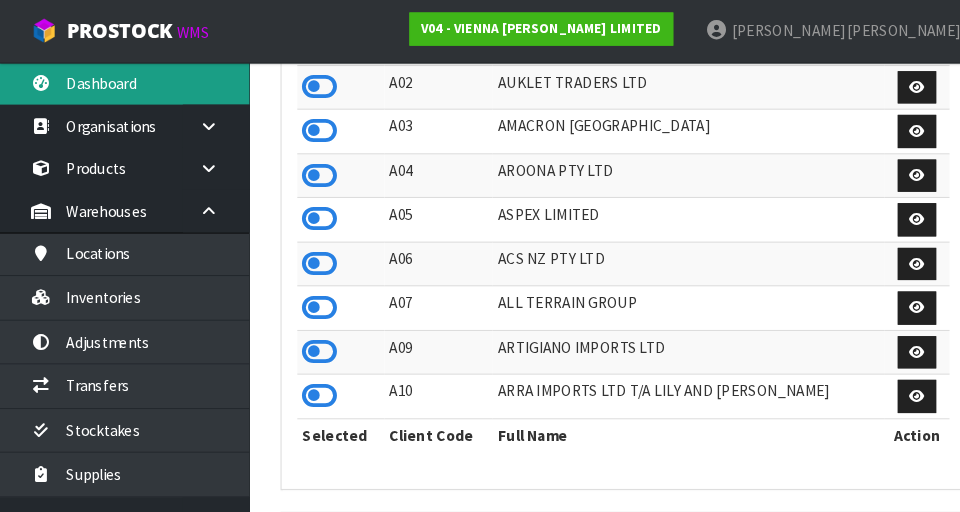 scroll, scrollTop: 998241, scrollLeft: 999310, axis: both 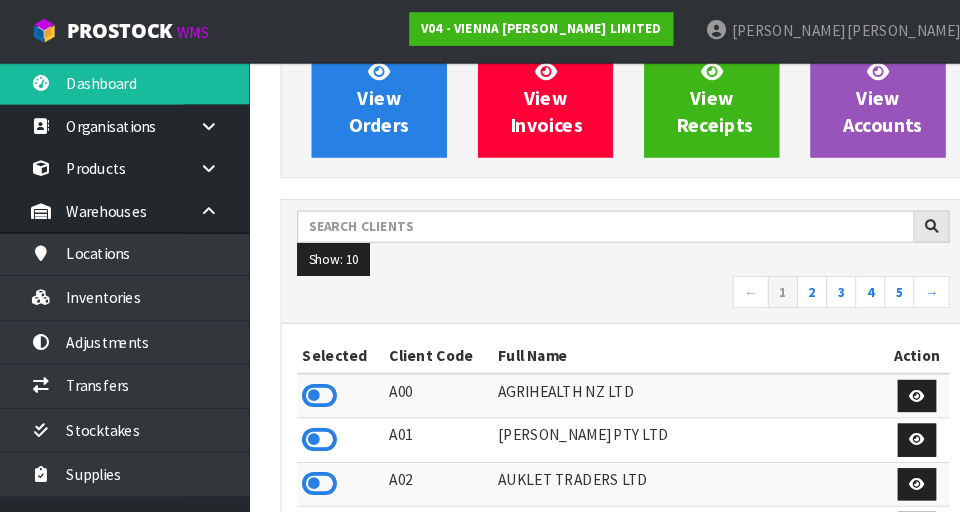 click on "View
Orders
View
Invoices
View
Receipts
View
Accounts
Show: 10
5
10
25" at bounding box center [600, 833] 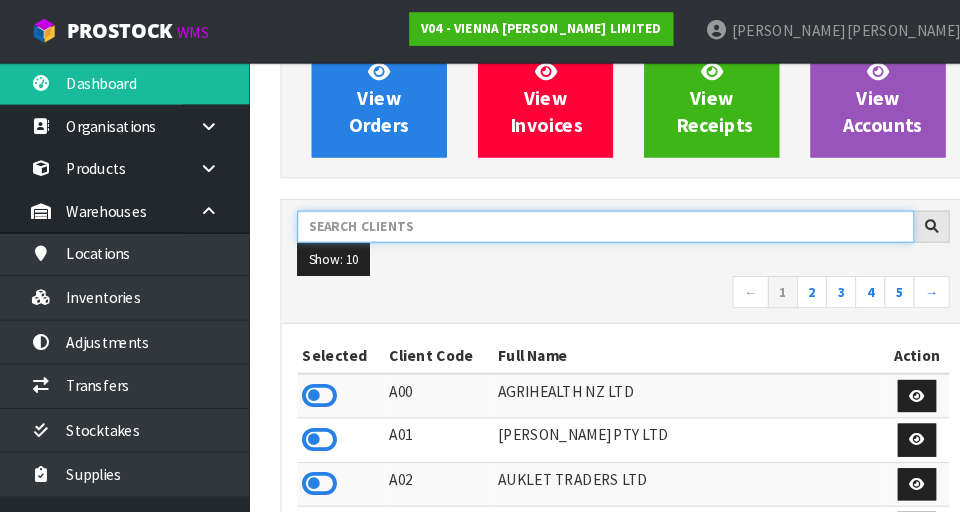 click at bounding box center [583, 218] 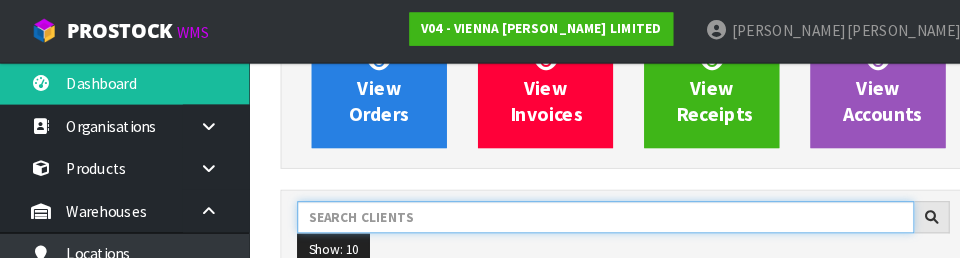 type on "0" 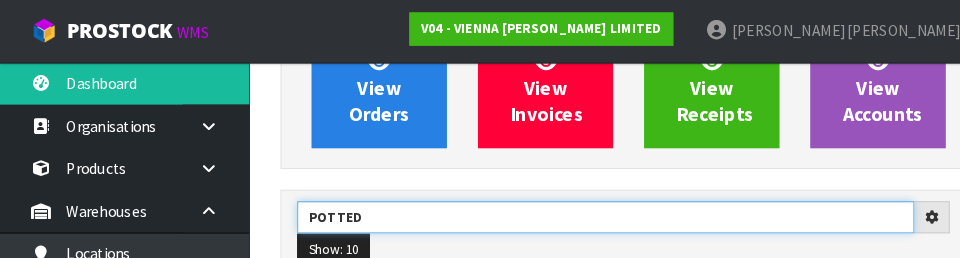 type on "POTTED" 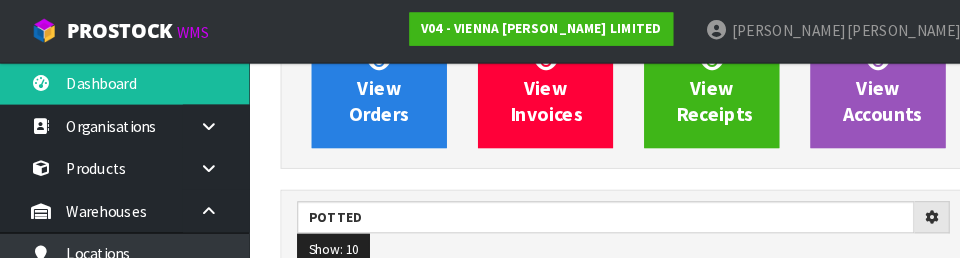 click on "View
Orders
View
Invoices
View
Receipts
View
Accounts
POTTED
Show: 10
5
10
25 50
←" at bounding box center (600, 654) 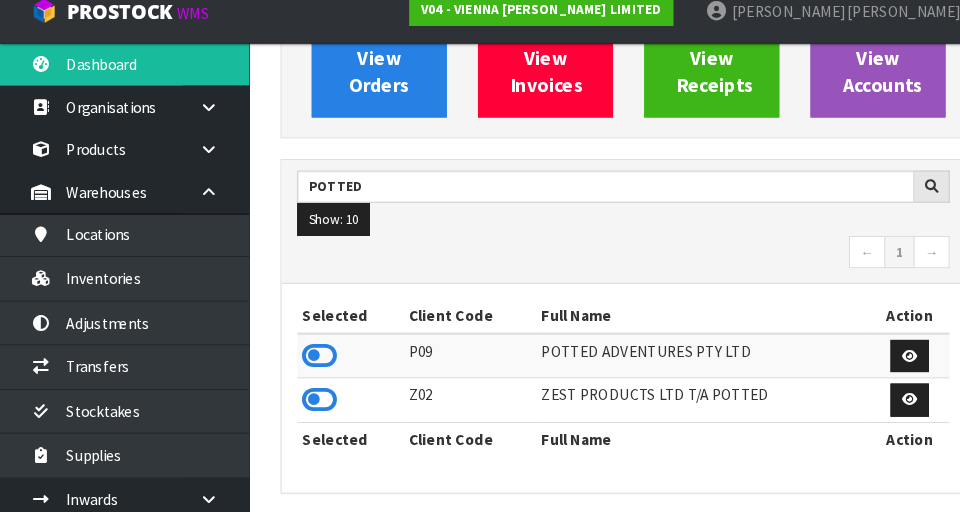 scroll, scrollTop: 264, scrollLeft: 0, axis: vertical 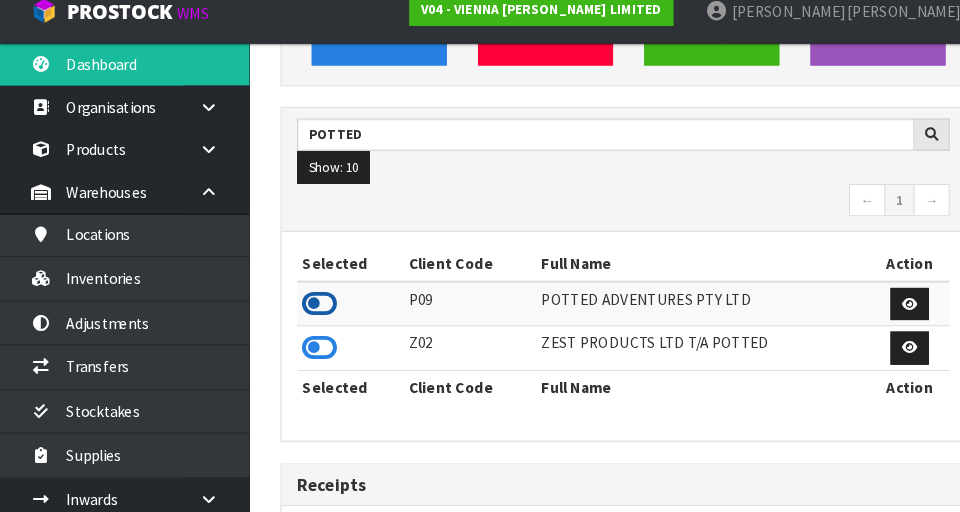 click at bounding box center (308, 311) 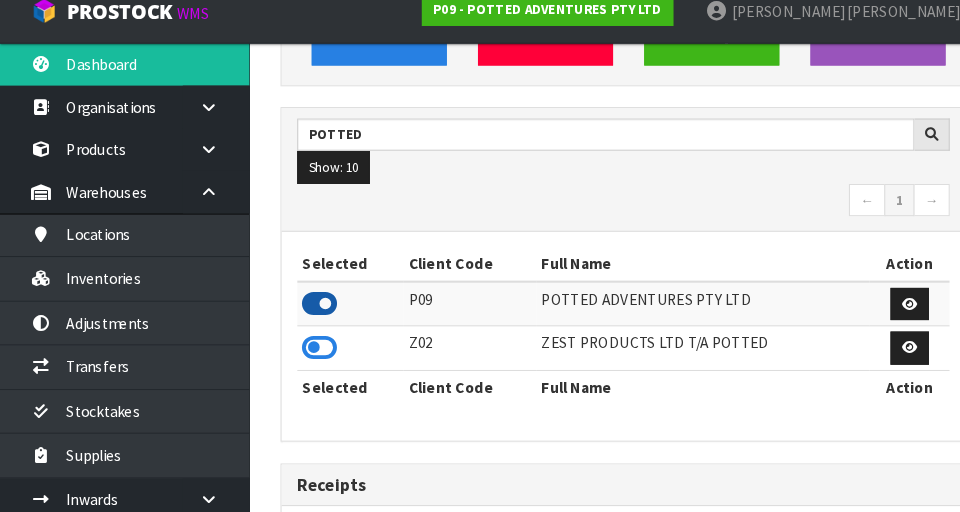 scroll, scrollTop: 1318, scrollLeft: 690, axis: both 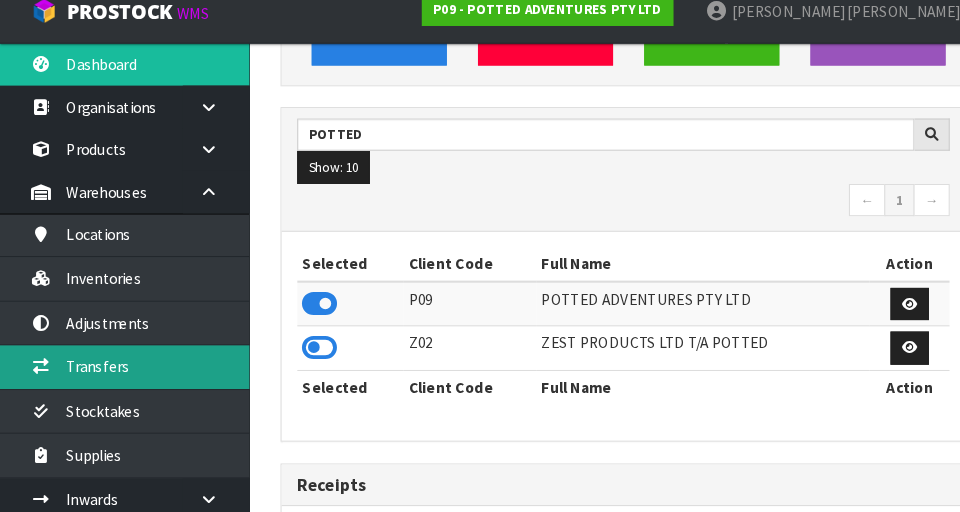 click on "Transfers" at bounding box center (120, 371) 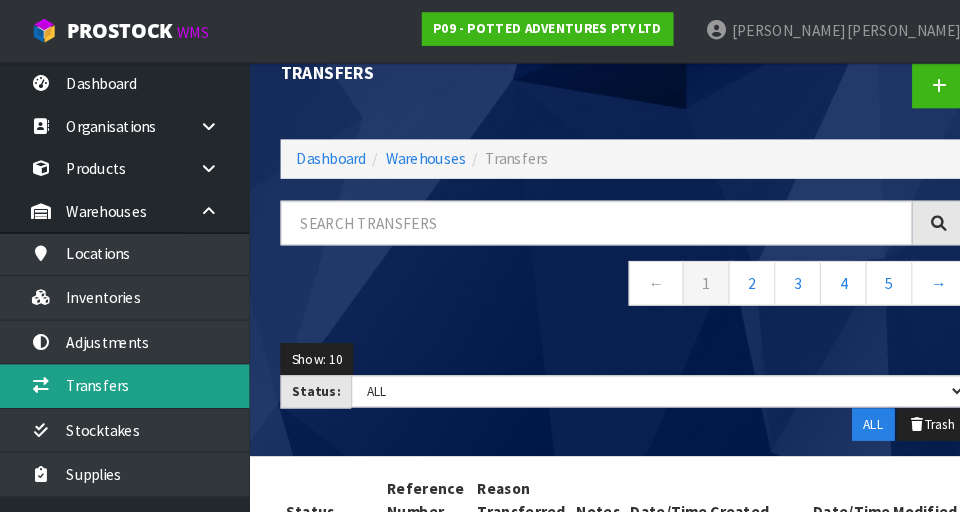 scroll, scrollTop: 0, scrollLeft: 0, axis: both 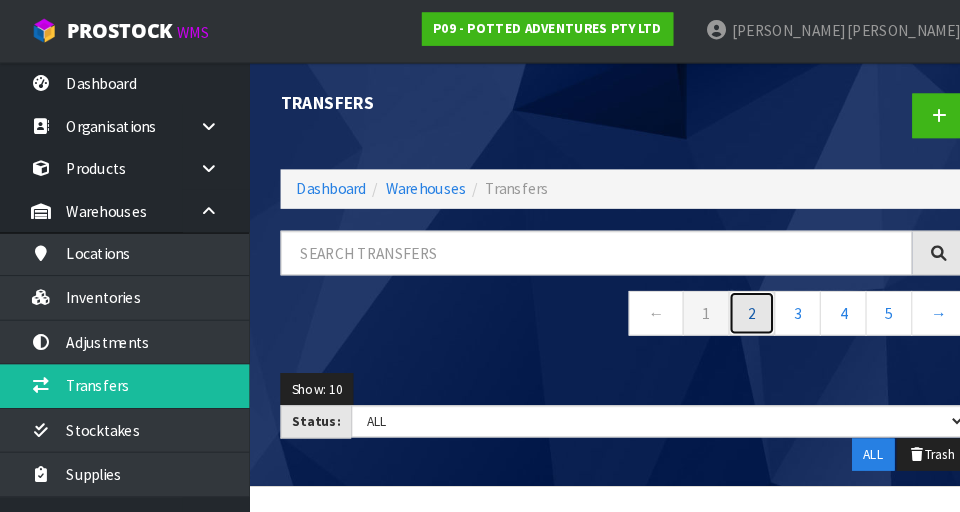 click on "2" at bounding box center [723, 301] 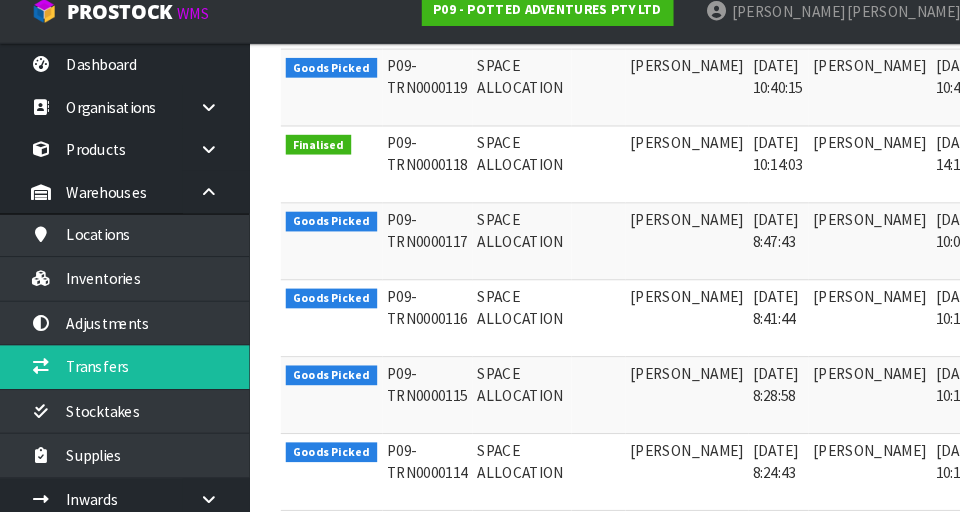 scroll, scrollTop: 772, scrollLeft: 0, axis: vertical 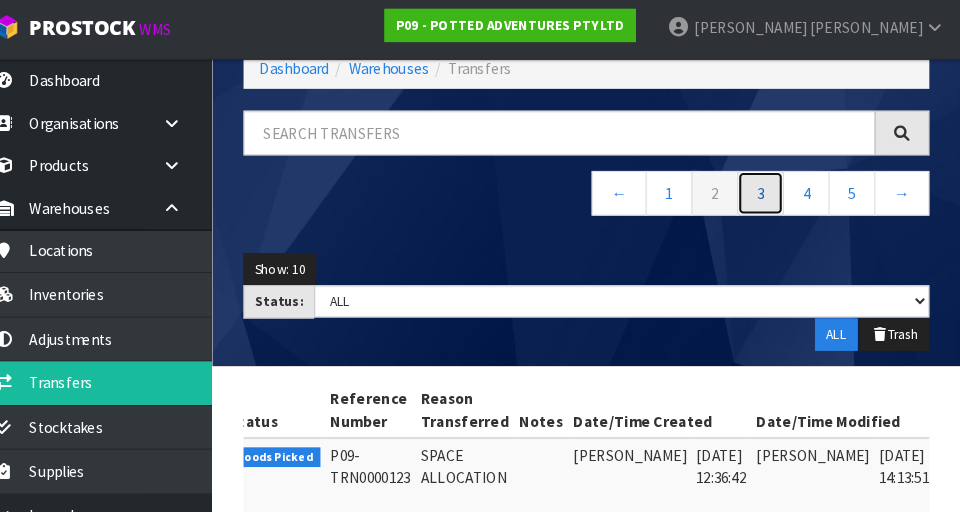 click on "3" at bounding box center (767, 189) 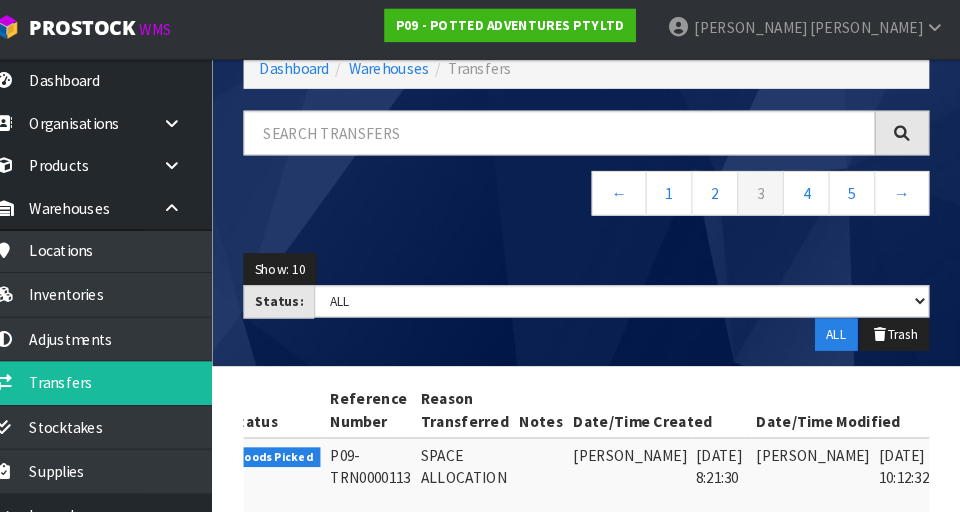 scroll, scrollTop: 149, scrollLeft: 0, axis: vertical 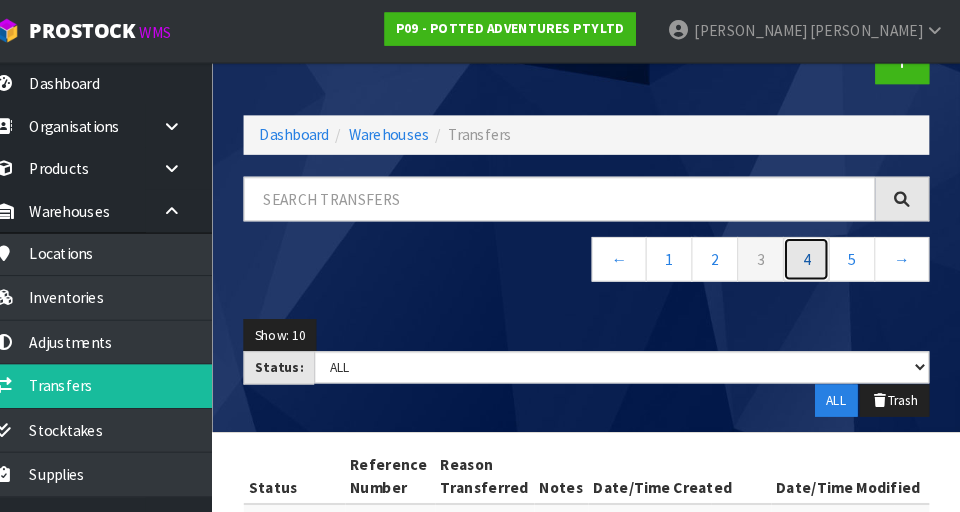click on "4" at bounding box center [811, 249] 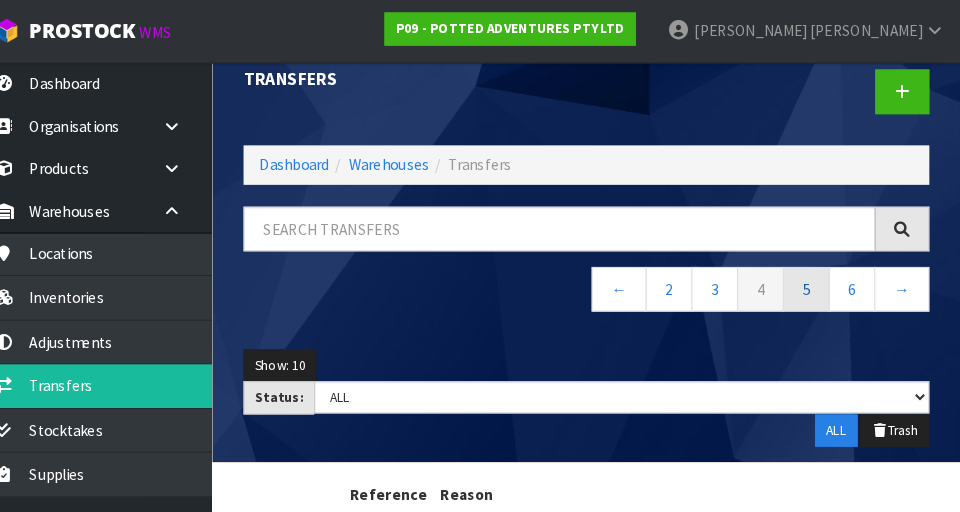 scroll, scrollTop: 0, scrollLeft: 0, axis: both 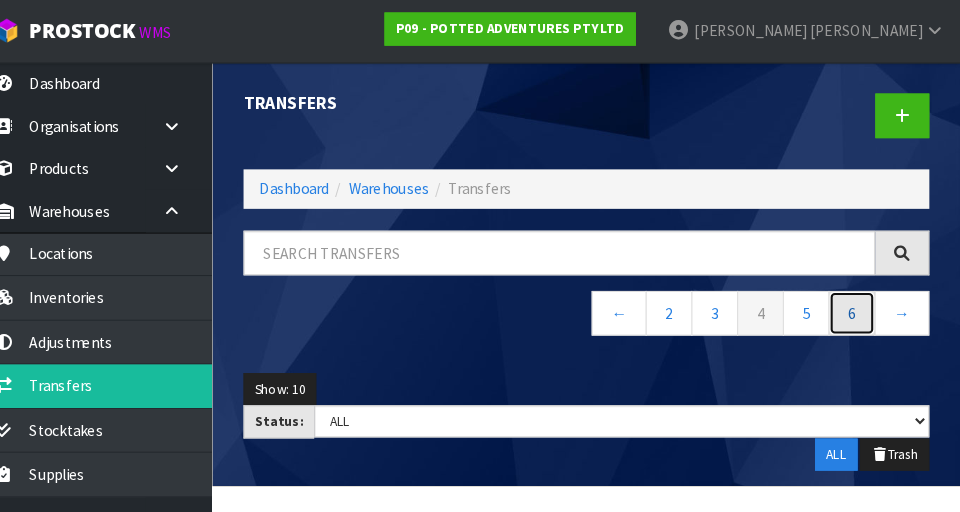 click on "6" at bounding box center (855, 301) 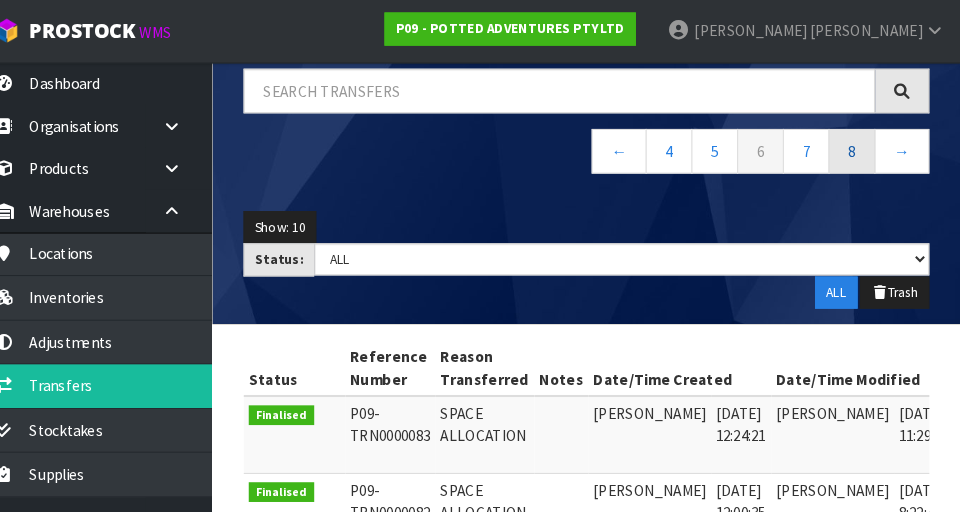 scroll, scrollTop: 152, scrollLeft: 0, axis: vertical 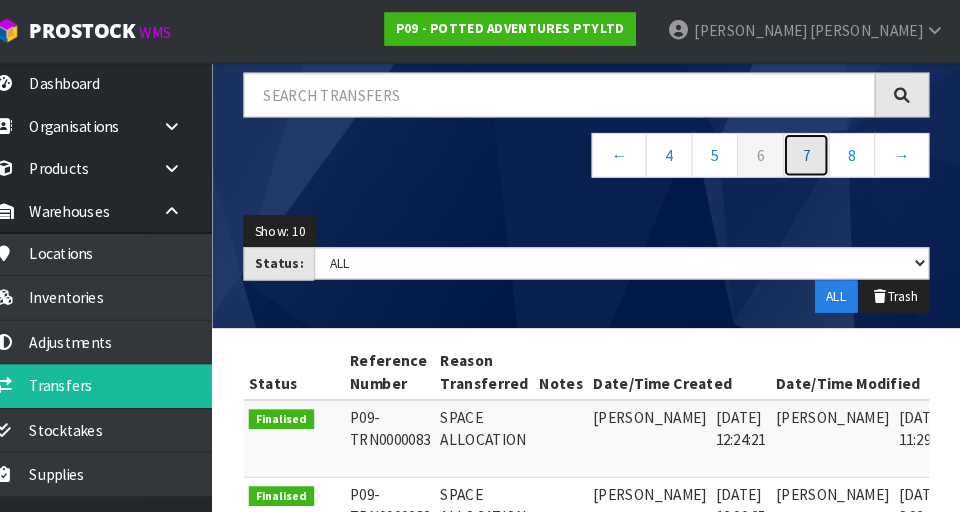 click on "7" at bounding box center [811, 149] 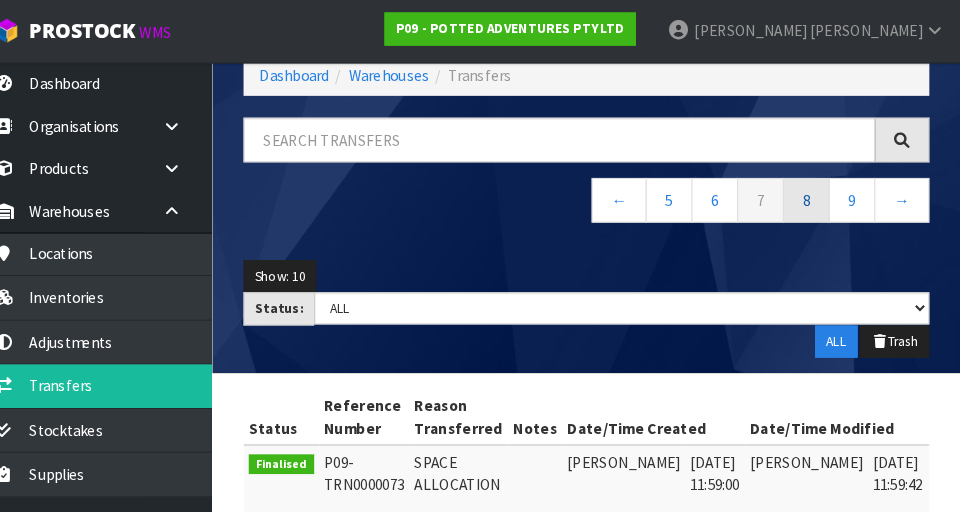 scroll, scrollTop: 102, scrollLeft: 0, axis: vertical 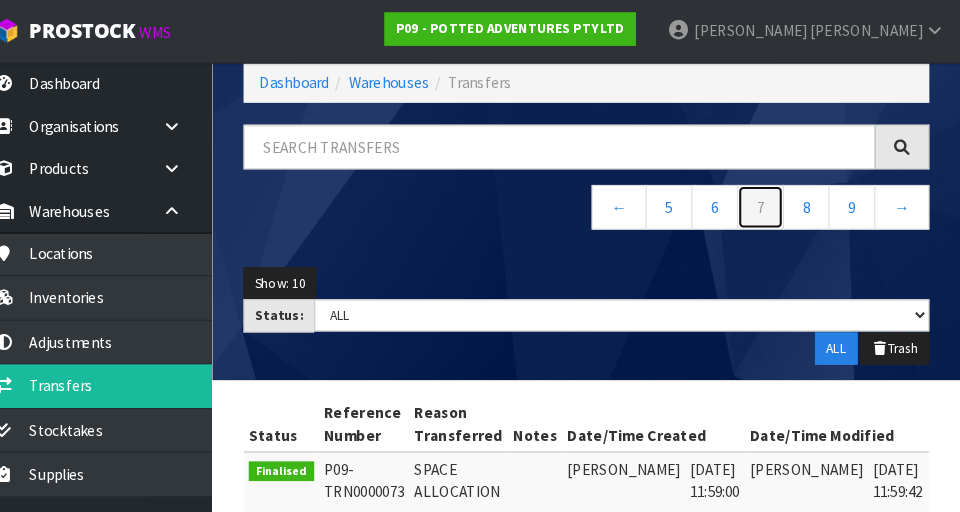 click on "7" at bounding box center (767, 199) 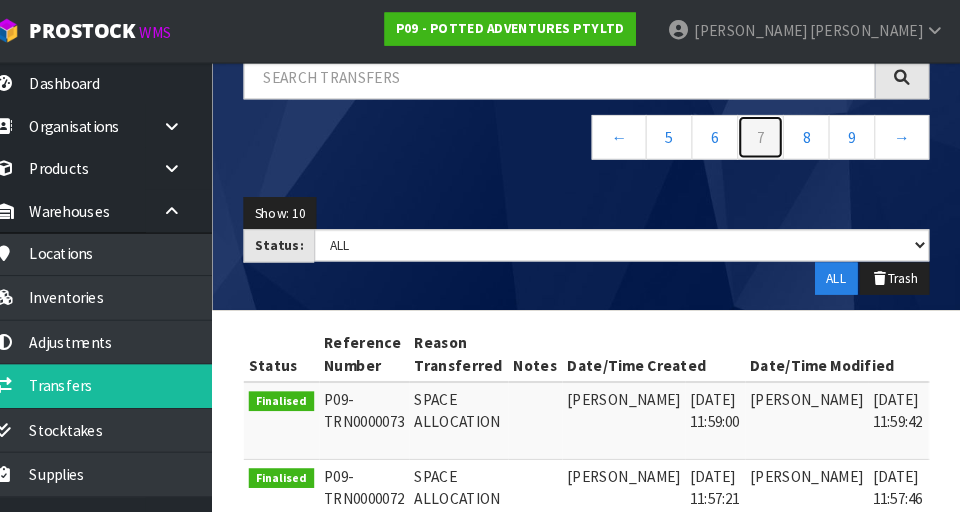 scroll, scrollTop: 168, scrollLeft: 0, axis: vertical 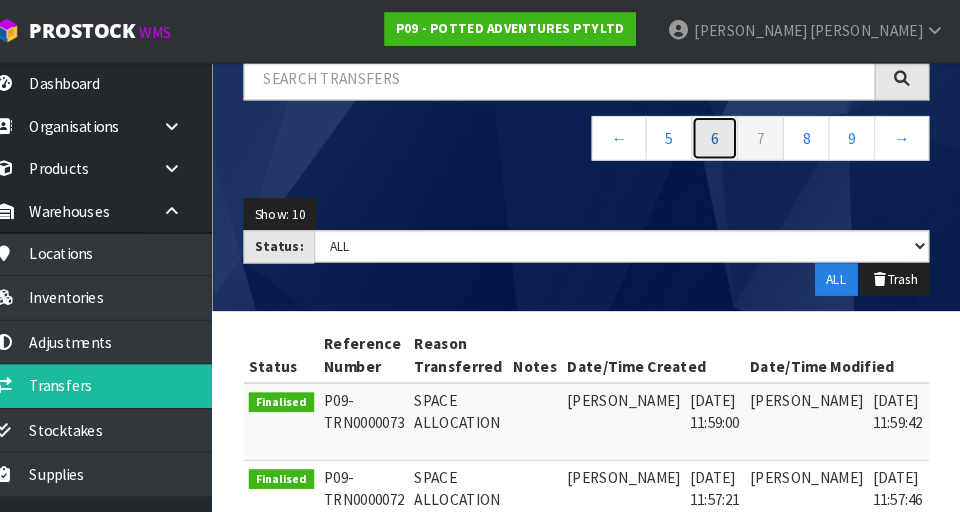 click on "6" at bounding box center (723, 133) 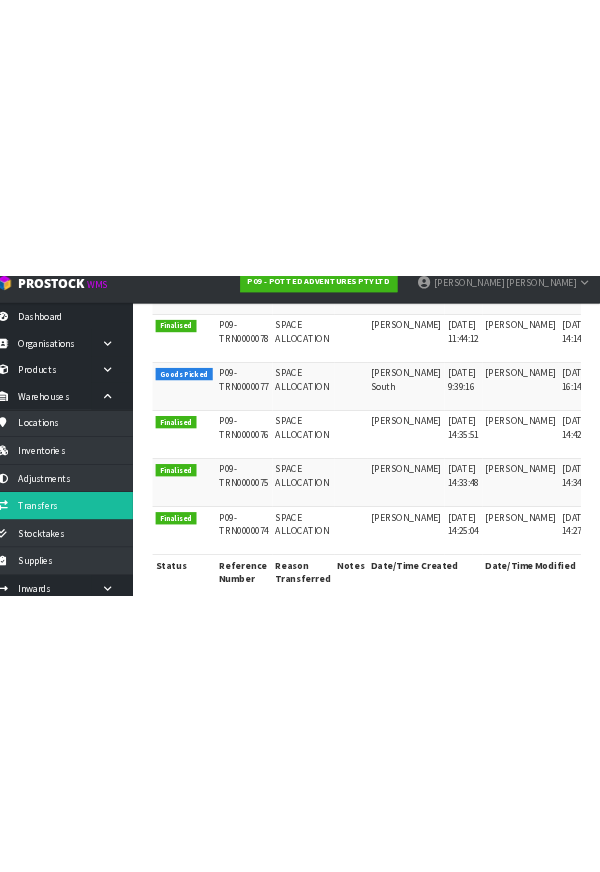scroll, scrollTop: 1, scrollLeft: 0, axis: vertical 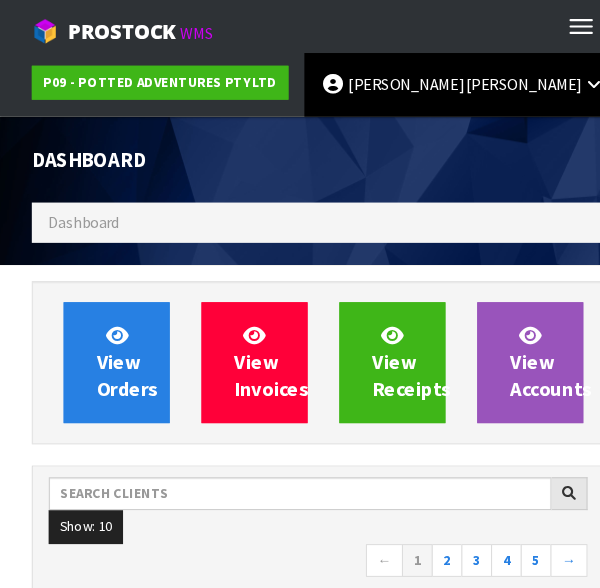 click on "Michael   Drugan" at bounding box center (435, 80) 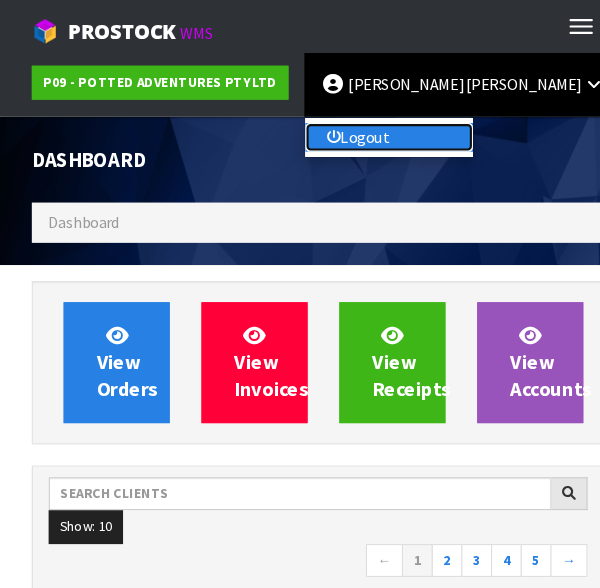 click on "Logout" at bounding box center [367, 129] 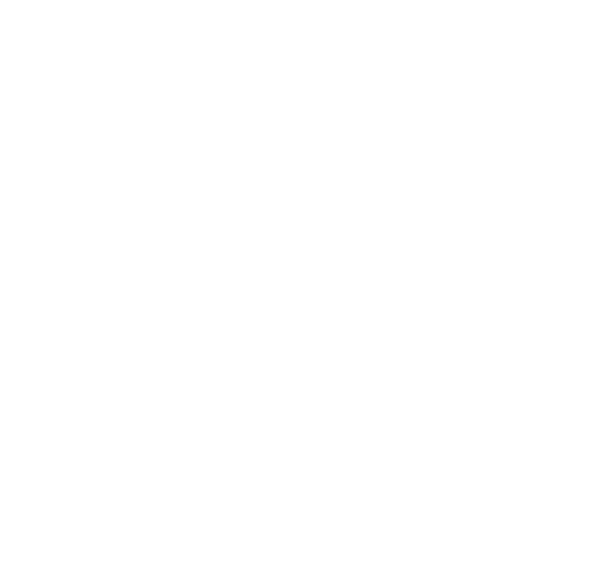 scroll, scrollTop: 0, scrollLeft: 0, axis: both 